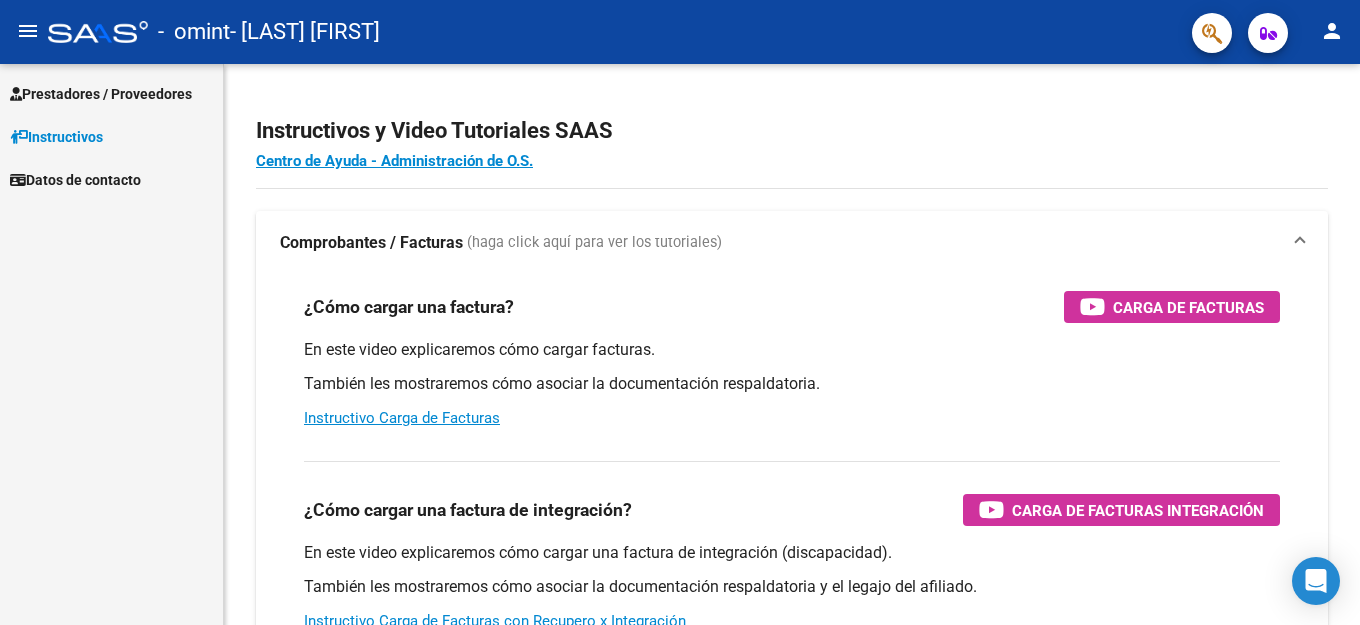 scroll, scrollTop: 0, scrollLeft: 0, axis: both 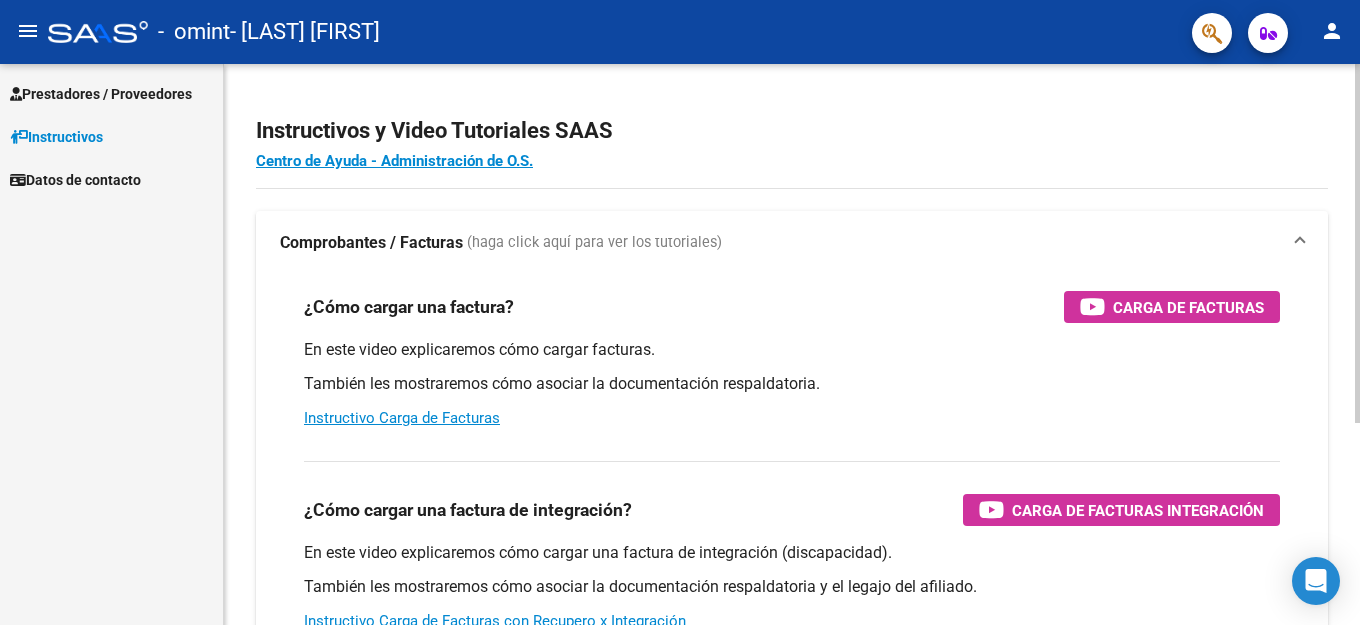 click on "Instructivos y Video Tutoriales SAAS" 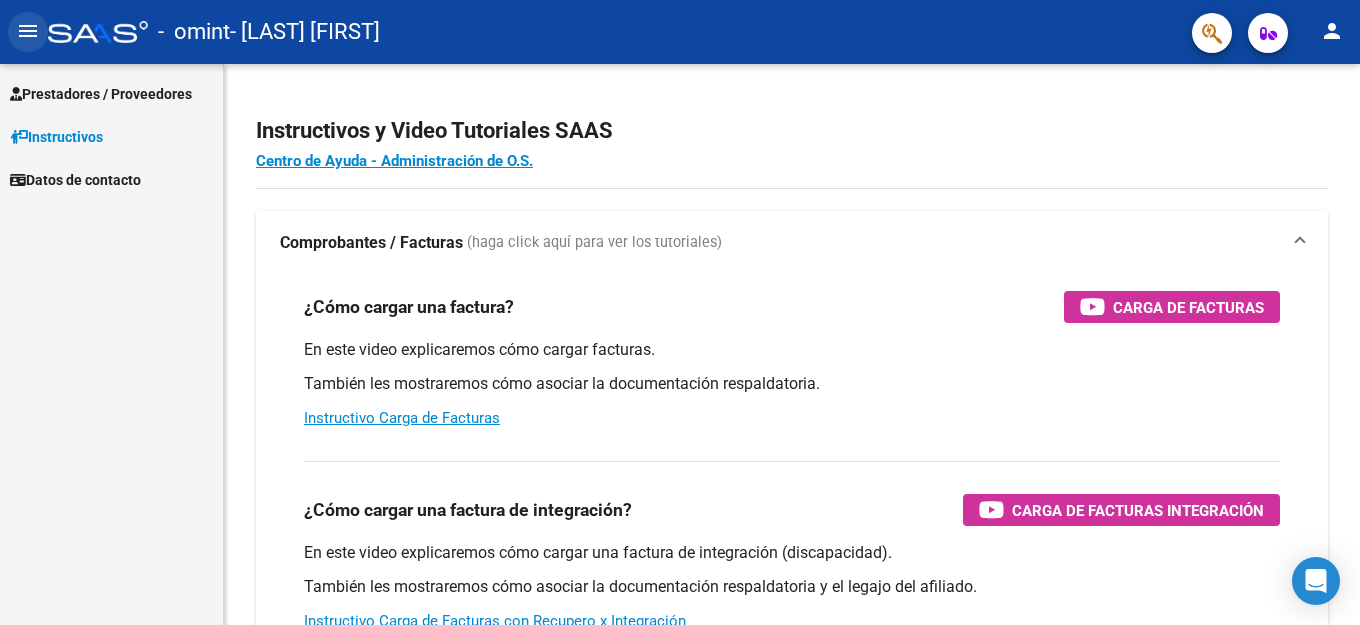 click on "menu" 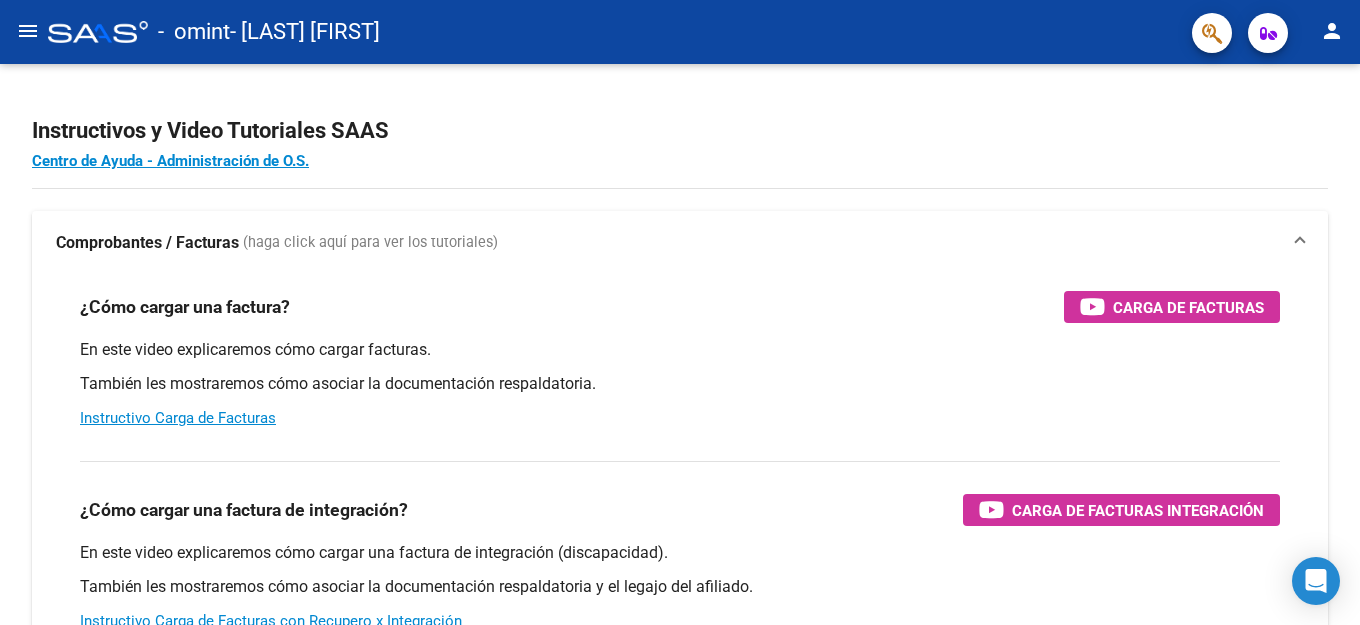 click on "menu" 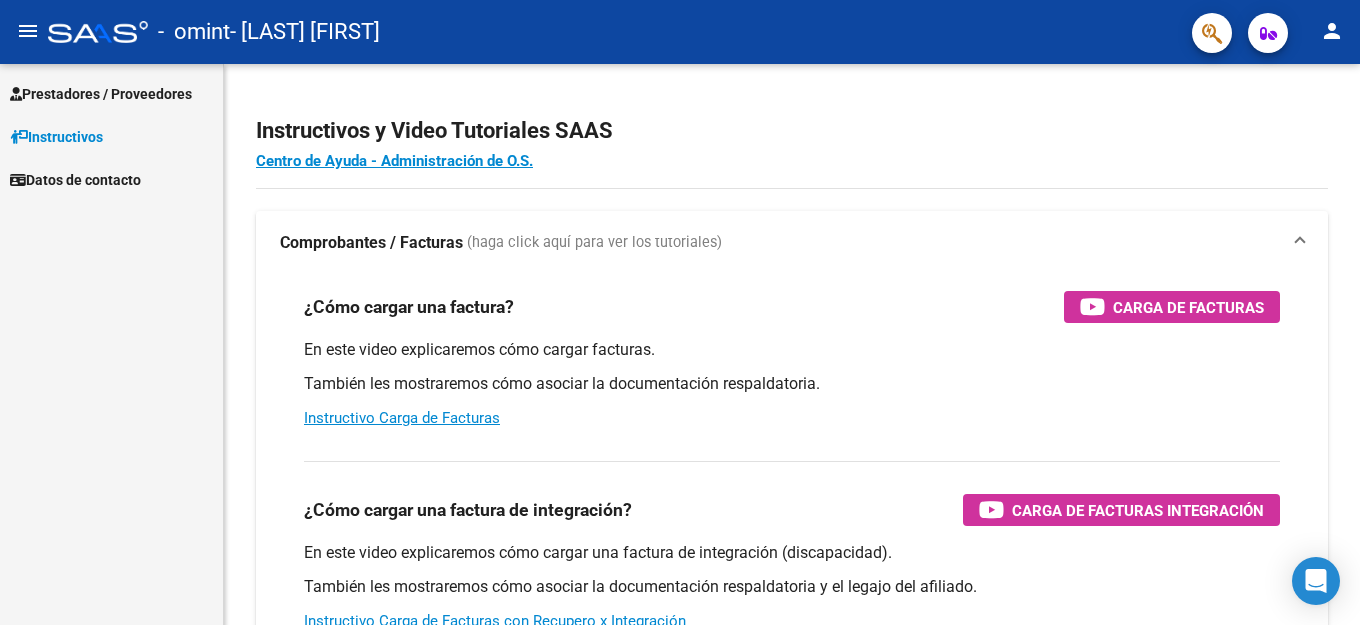 click on "Prestadores / Proveedores" at bounding box center (101, 94) 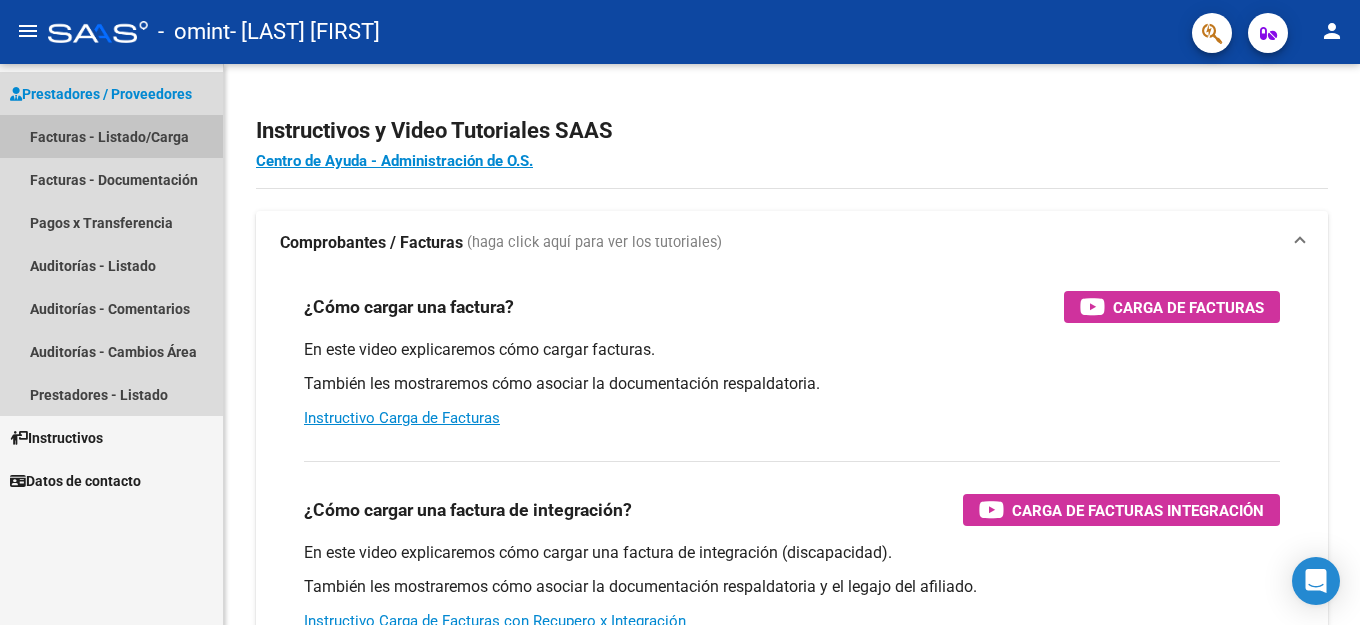 click on "Facturas - Listado/Carga" at bounding box center (111, 136) 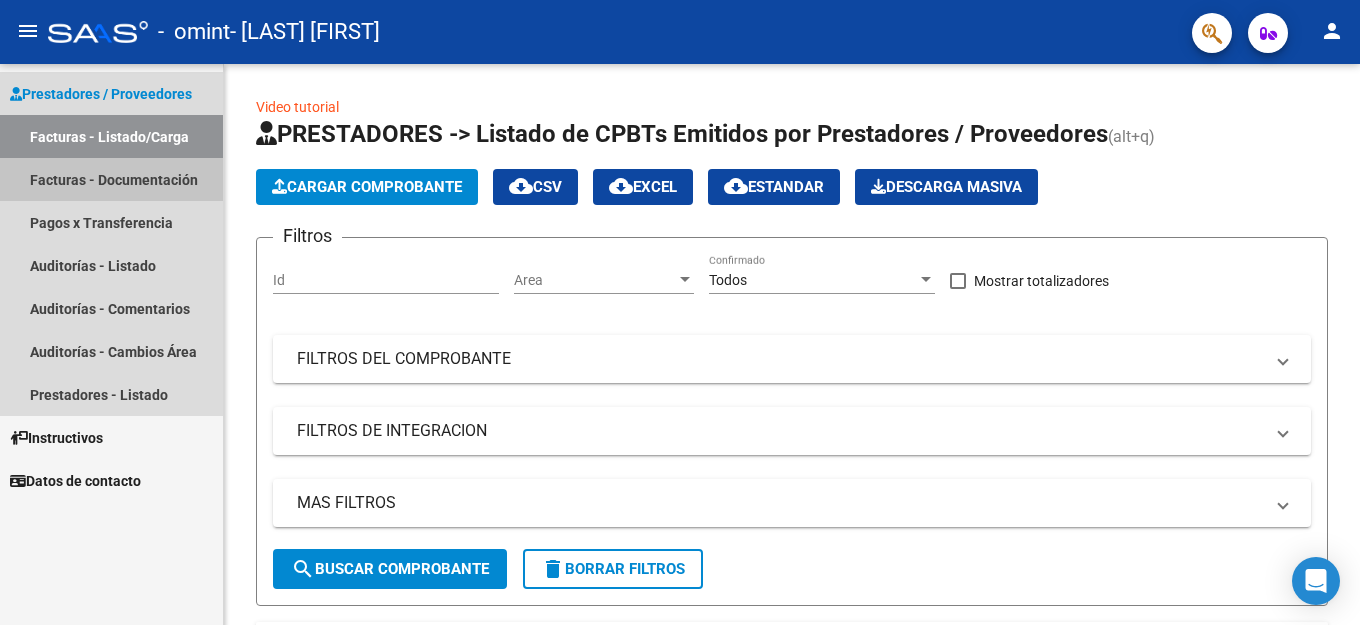 click on "Facturas - Documentación" at bounding box center (111, 179) 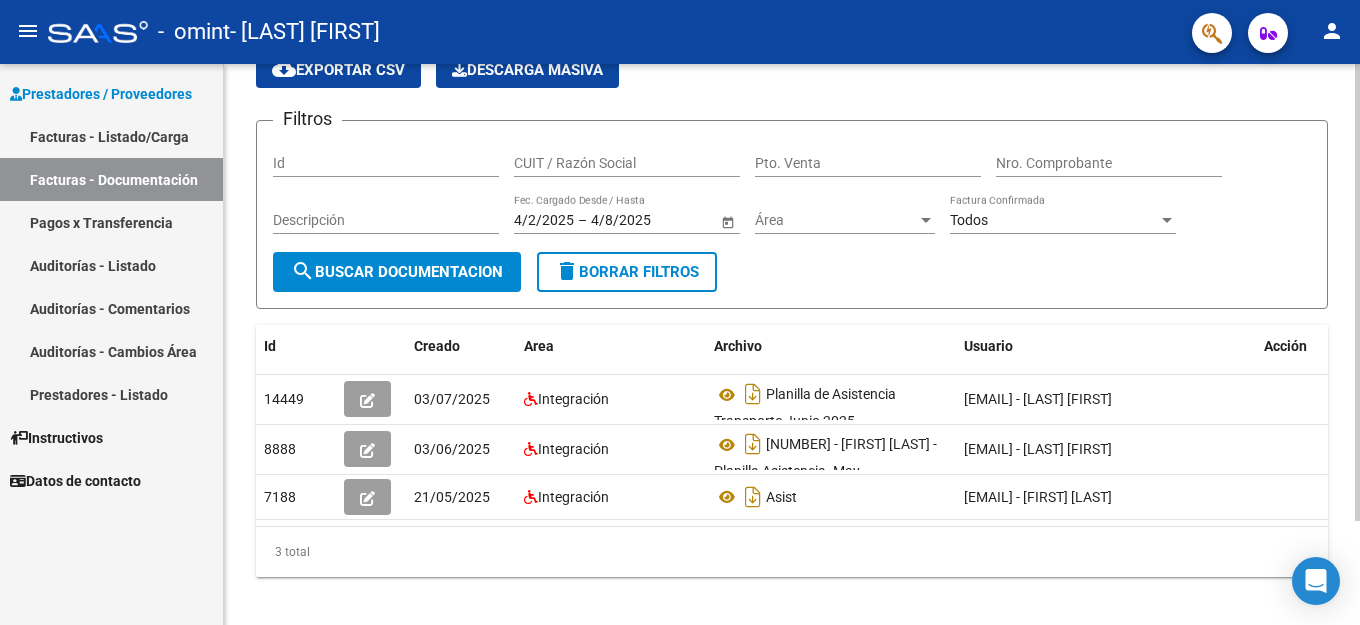 scroll, scrollTop: 98, scrollLeft: 0, axis: vertical 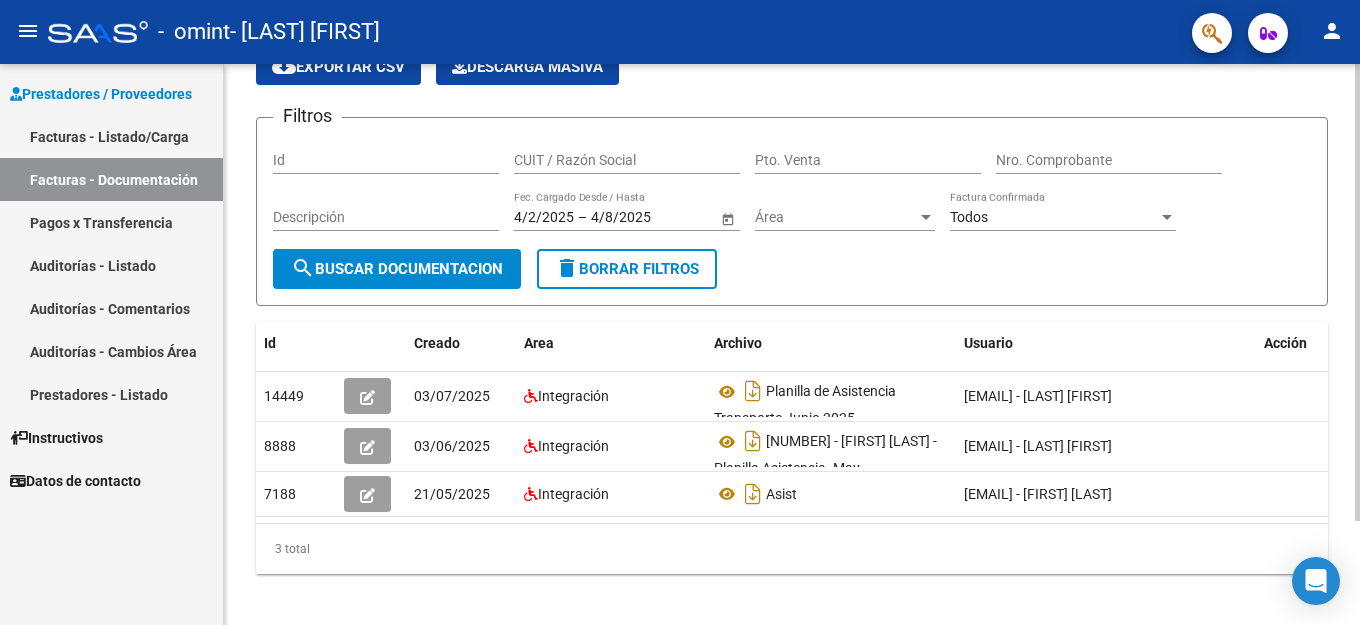 click 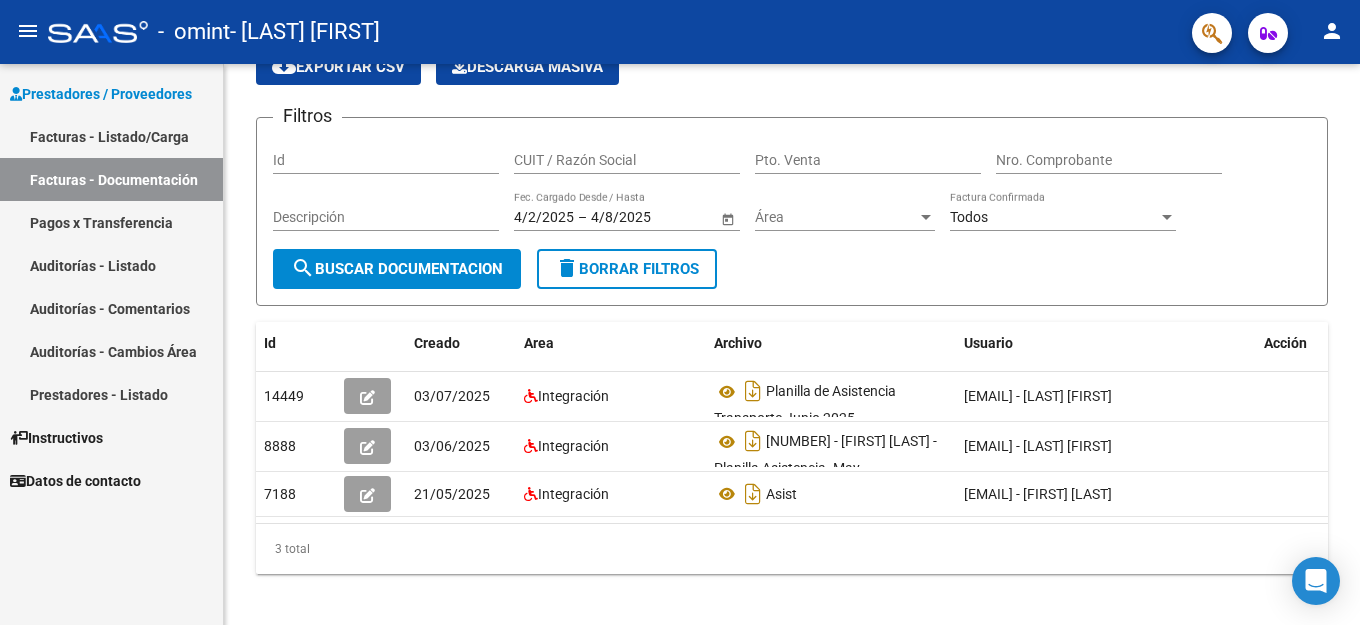 click on "Facturas - Listado/Carga" at bounding box center (111, 136) 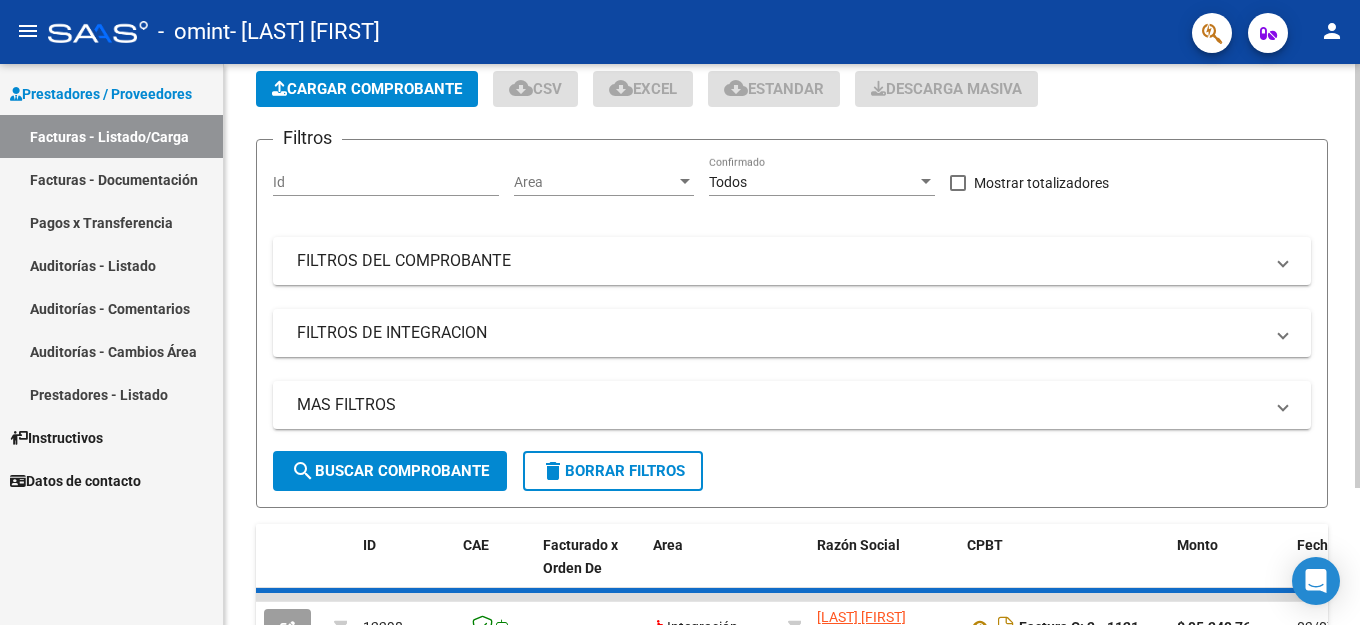 scroll, scrollTop: 0, scrollLeft: 0, axis: both 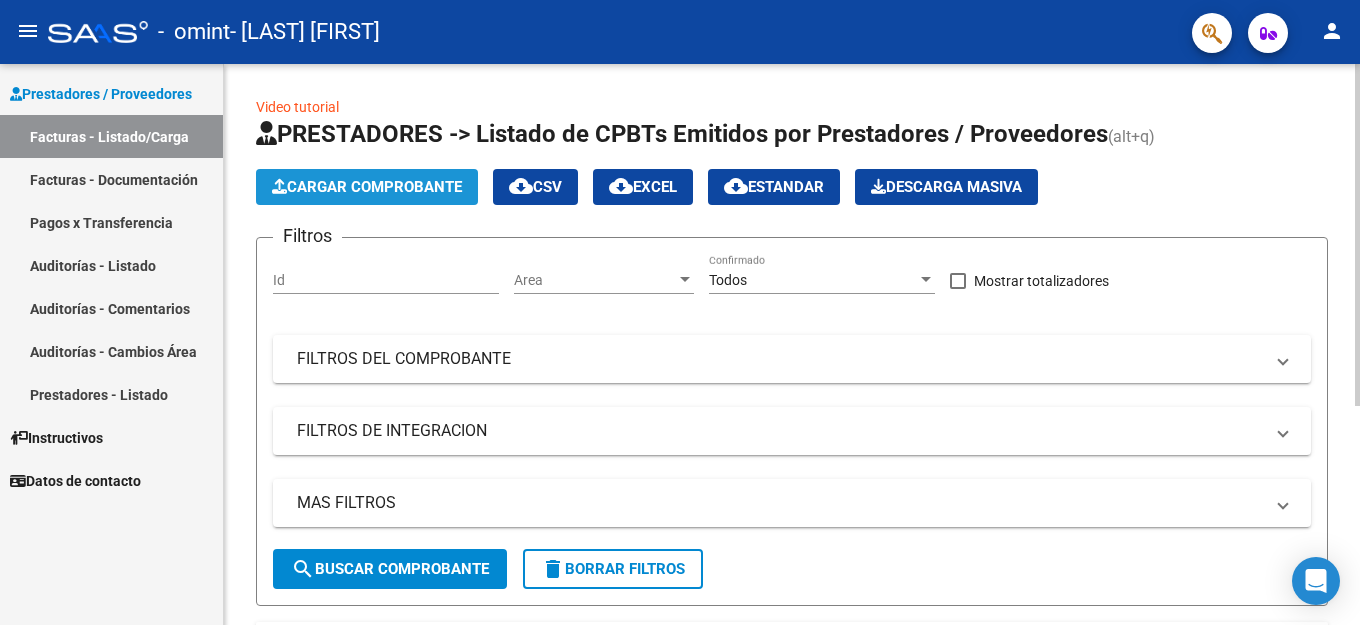 click on "Cargar Comprobante" 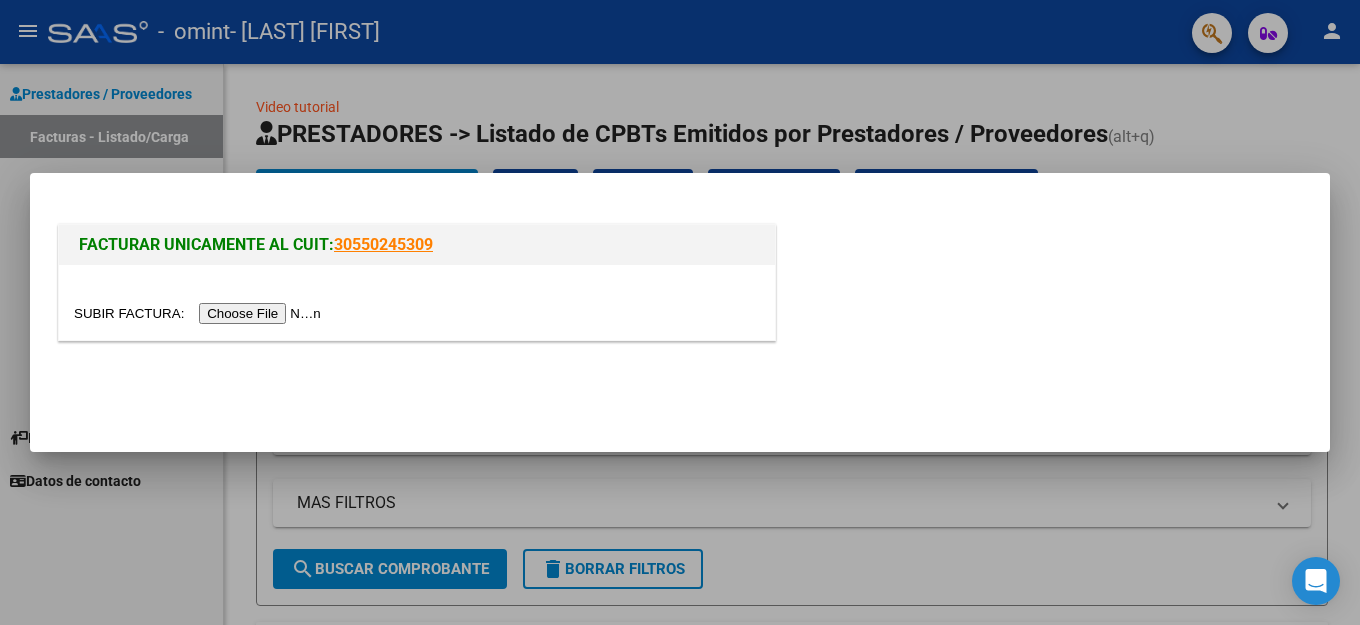 click at bounding box center (200, 313) 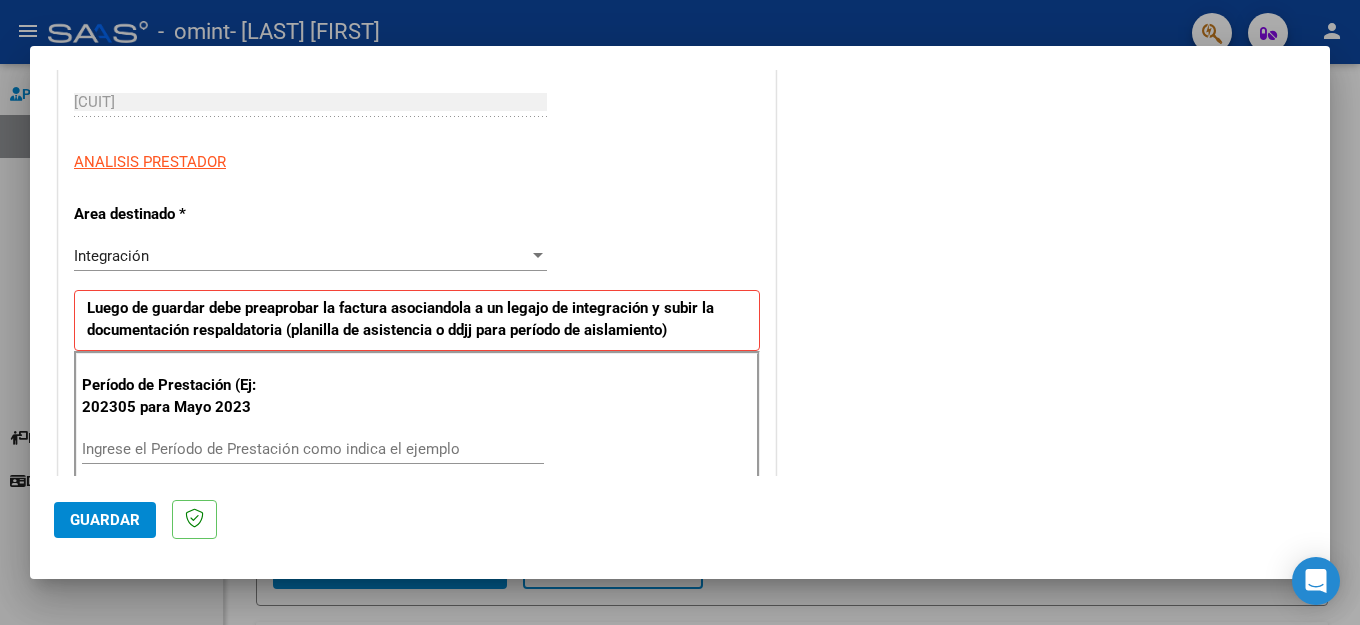 scroll, scrollTop: 302, scrollLeft: 0, axis: vertical 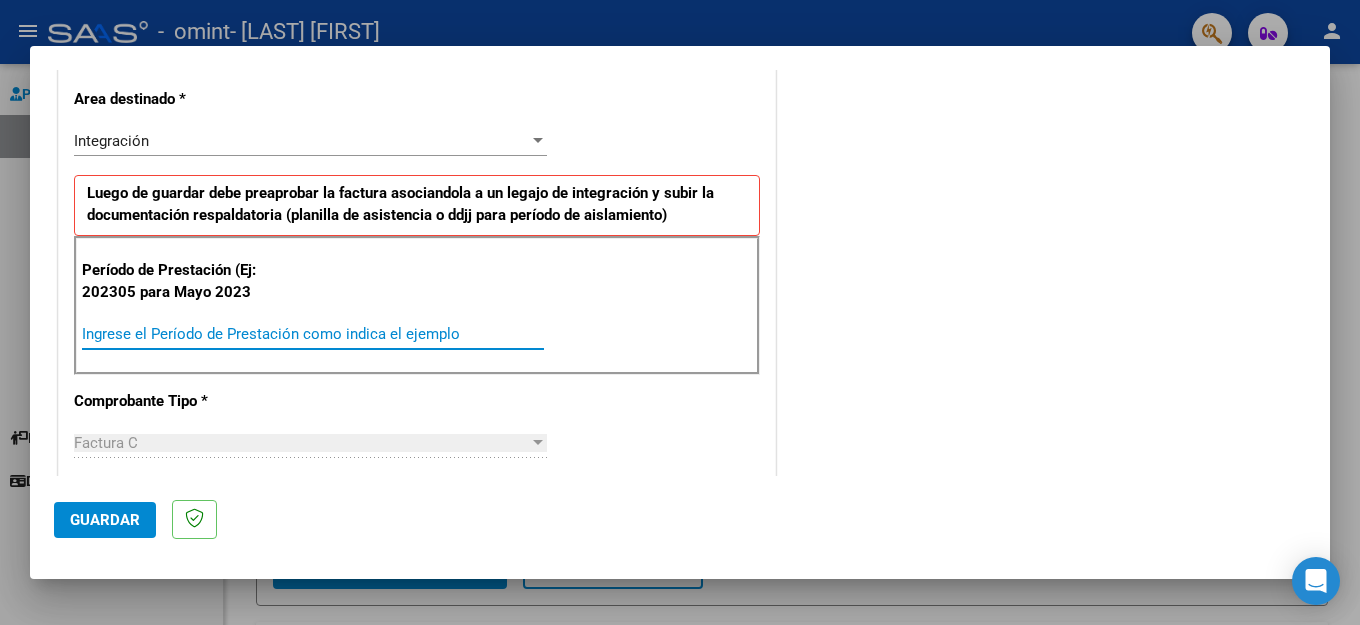 click on "Ingrese el Período de Prestación como indica el ejemplo" at bounding box center [313, 334] 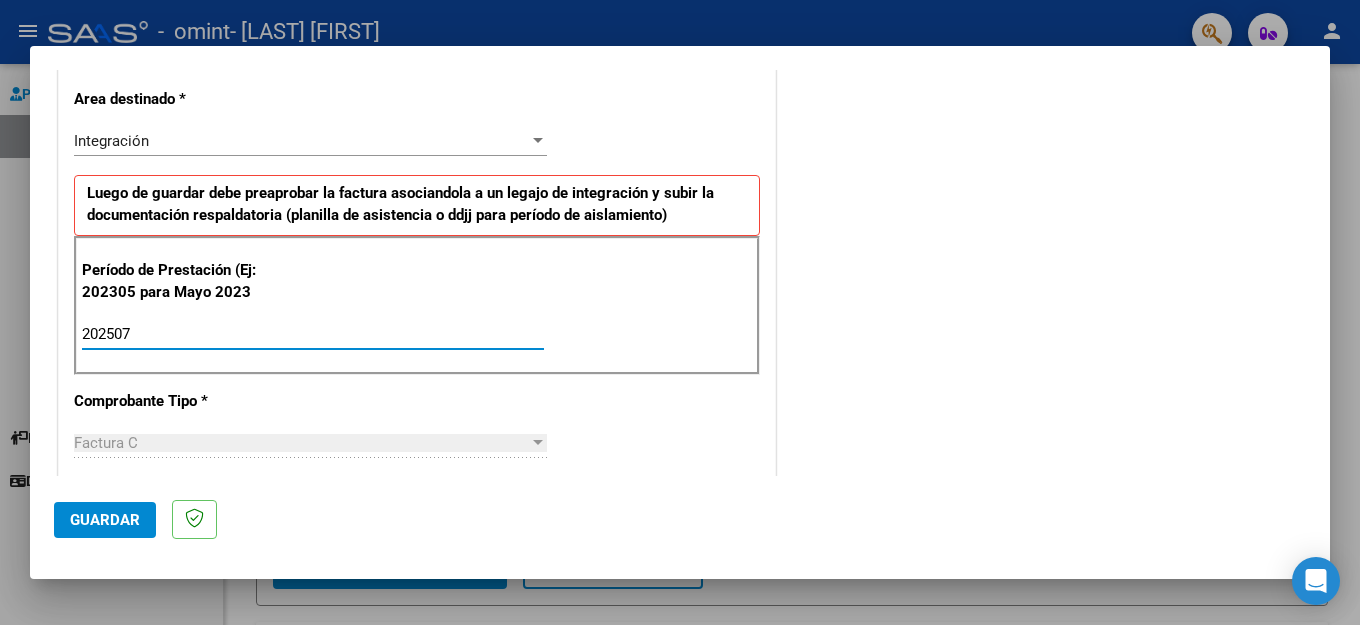 type on "202507" 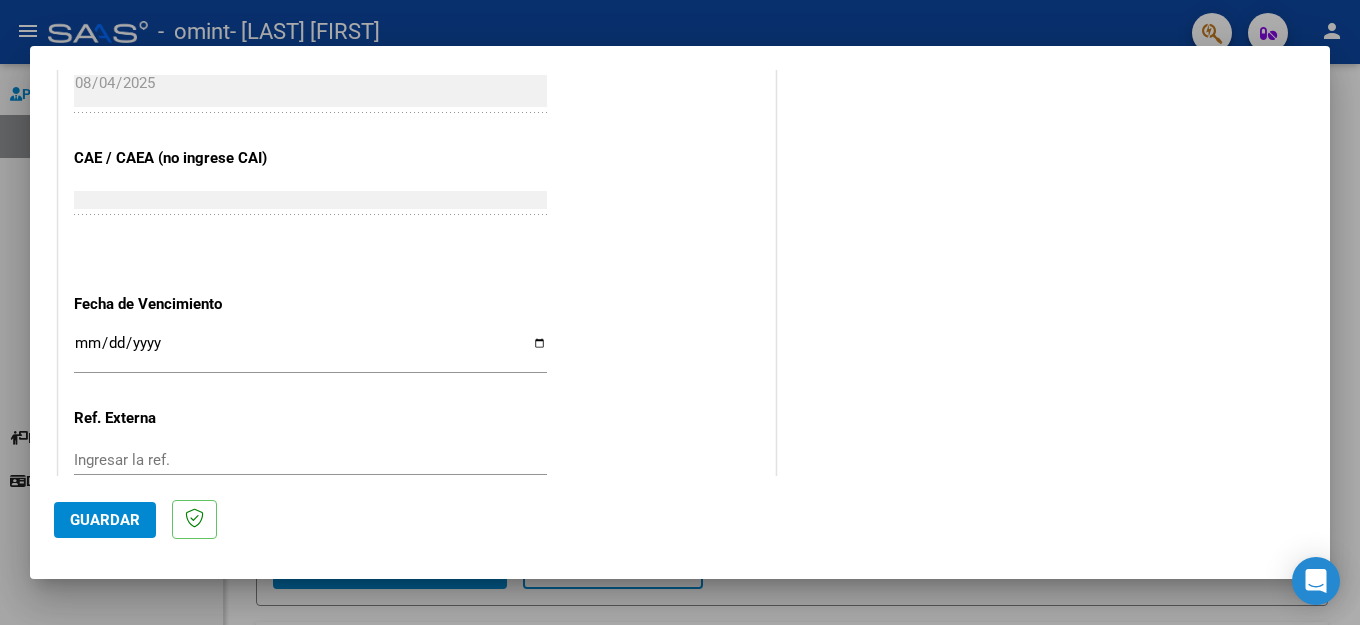 scroll, scrollTop: 1187, scrollLeft: 0, axis: vertical 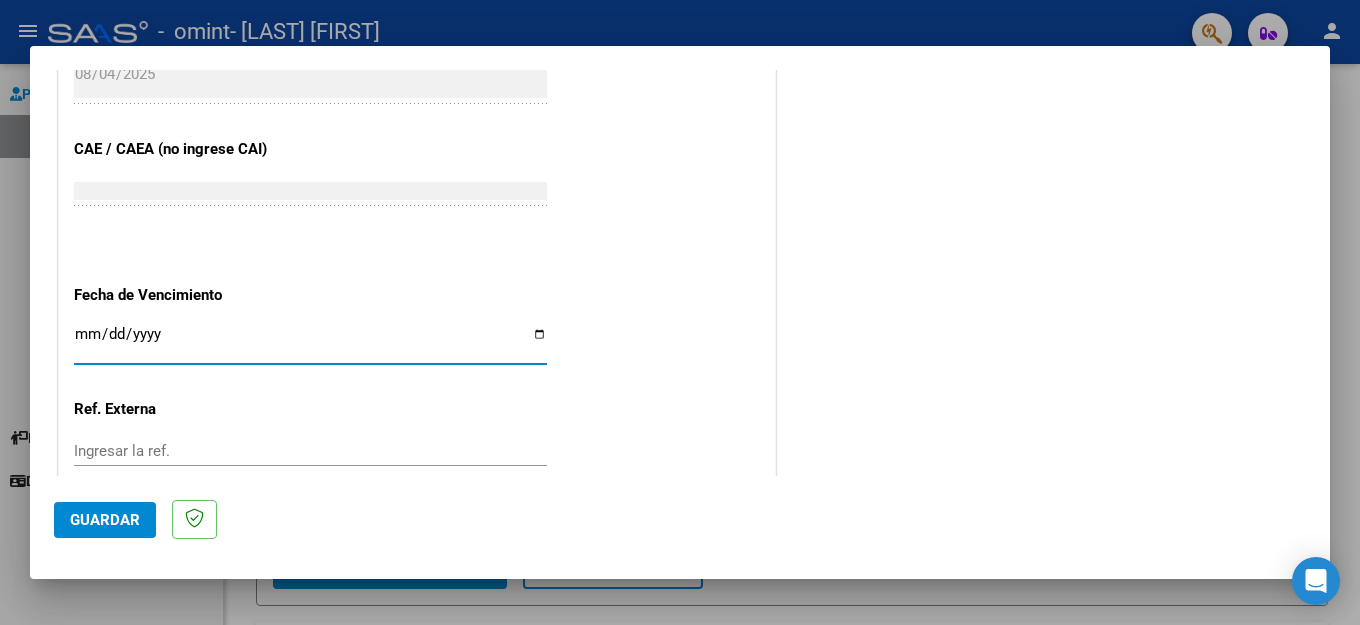 click on "Ingresar la fecha" at bounding box center [310, 342] 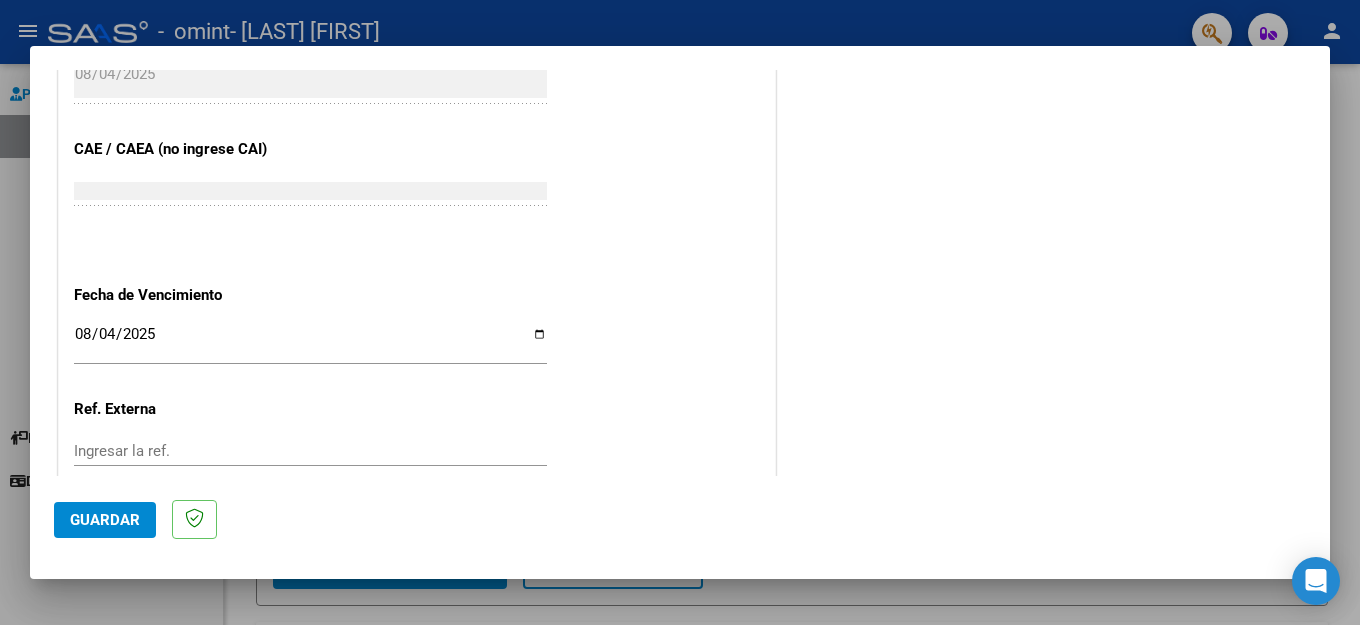 click on "CUIT  *   [CUIT] Ingresar CUIT  ANALISIS PRESTADOR  Area destinado * Integración Seleccionar Area Luego de guardar debe preaprobar la factura asociandola a un legajo de integración y subir la documentación respaldatoria (planilla de asistencia o ddjj para período de aislamiento)  Período de Prestación (Ej: 202305 para Mayo 2023    202507 Ingrese el Período de Prestación como indica el ejemplo   Comprobante Tipo * Factura C Seleccionar Tipo Punto de Venta  *   3 Ingresar el Nro.  Número  *   1162 Ingresar el Nro.  Monto  *   $ 95.349,76 Ingresar el monto  Fecha del Cpbt.  *   2025-08-04 Ingresar la fecha  CAE / CAEA (no ingrese CAI)    75313909320542 Ingresar el CAE o CAEA (no ingrese CAI)  Fecha de Vencimiento    2025-08-04 Ingresar la fecha  Ref. Externa    Ingresar la ref.  N° Liquidación    Ingresar el N° Liquidación" at bounding box center (417, -133) 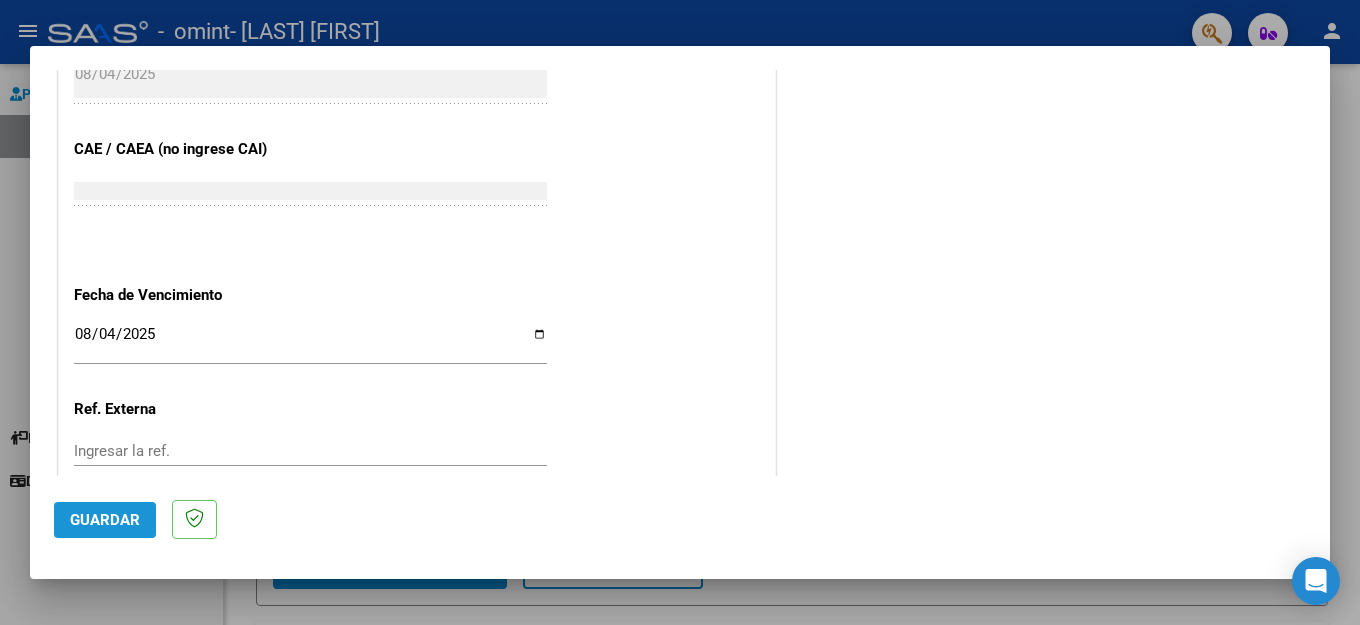 click on "Guardar" 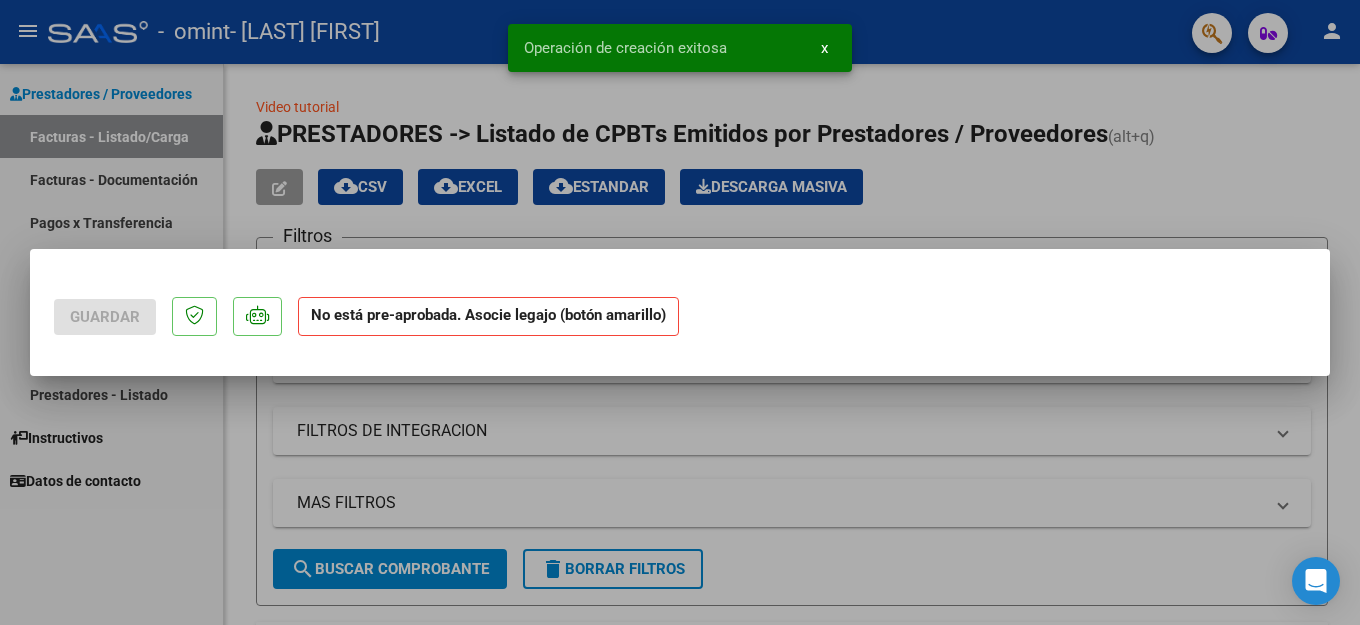 scroll, scrollTop: 0, scrollLeft: 0, axis: both 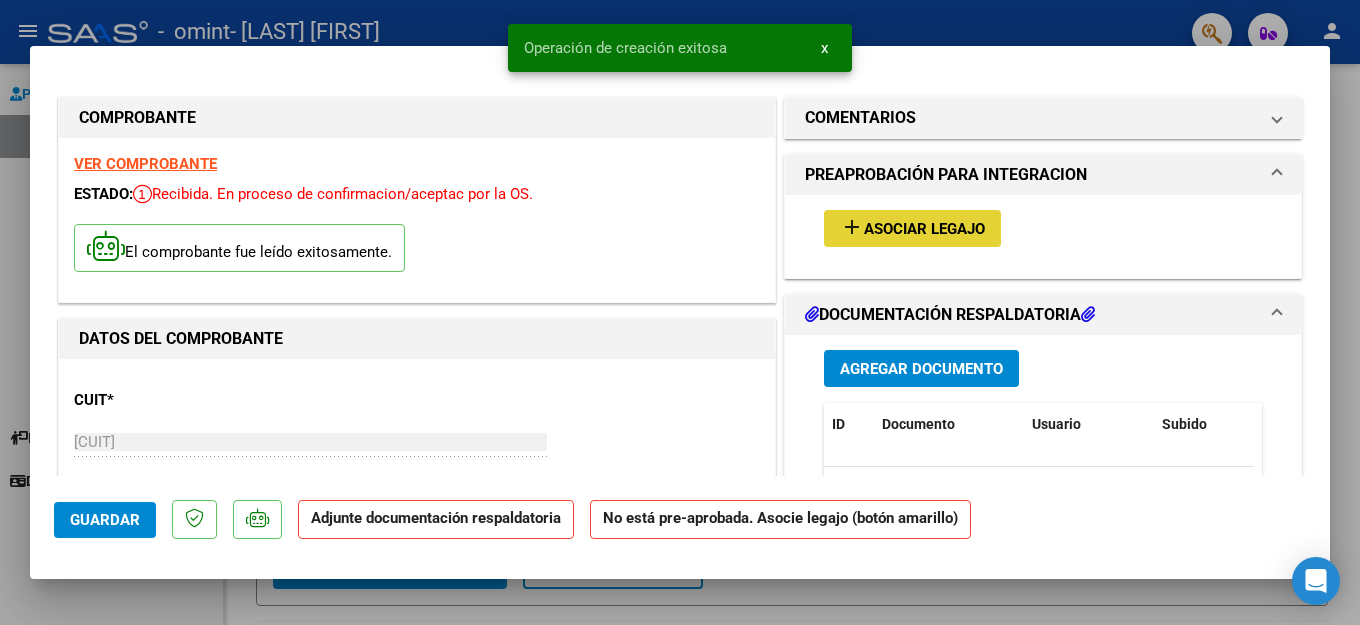 click on "Asociar Legajo" at bounding box center [924, 229] 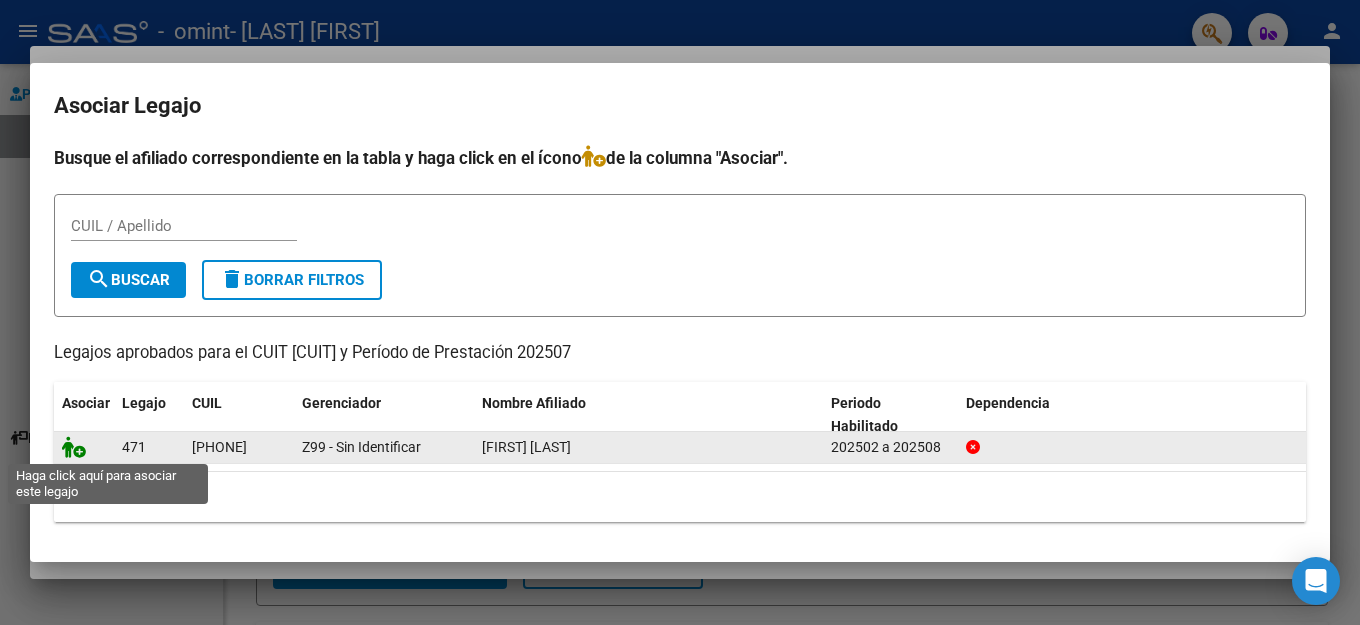 click 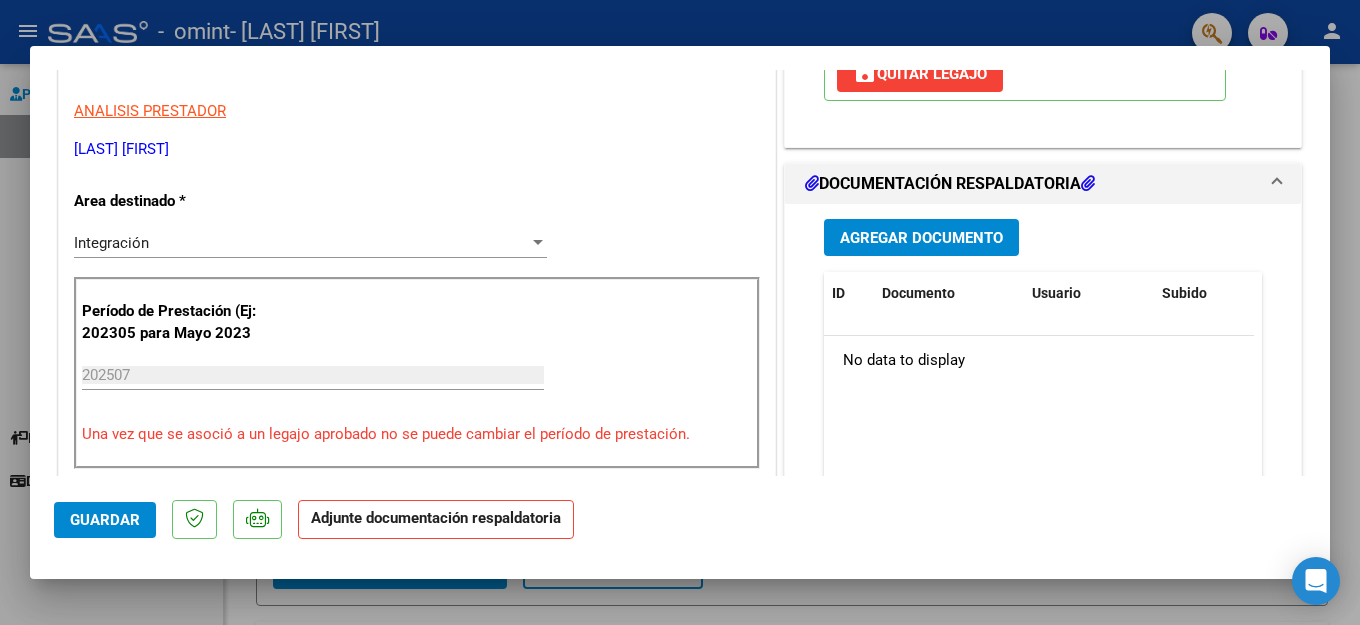 scroll, scrollTop: 409, scrollLeft: 0, axis: vertical 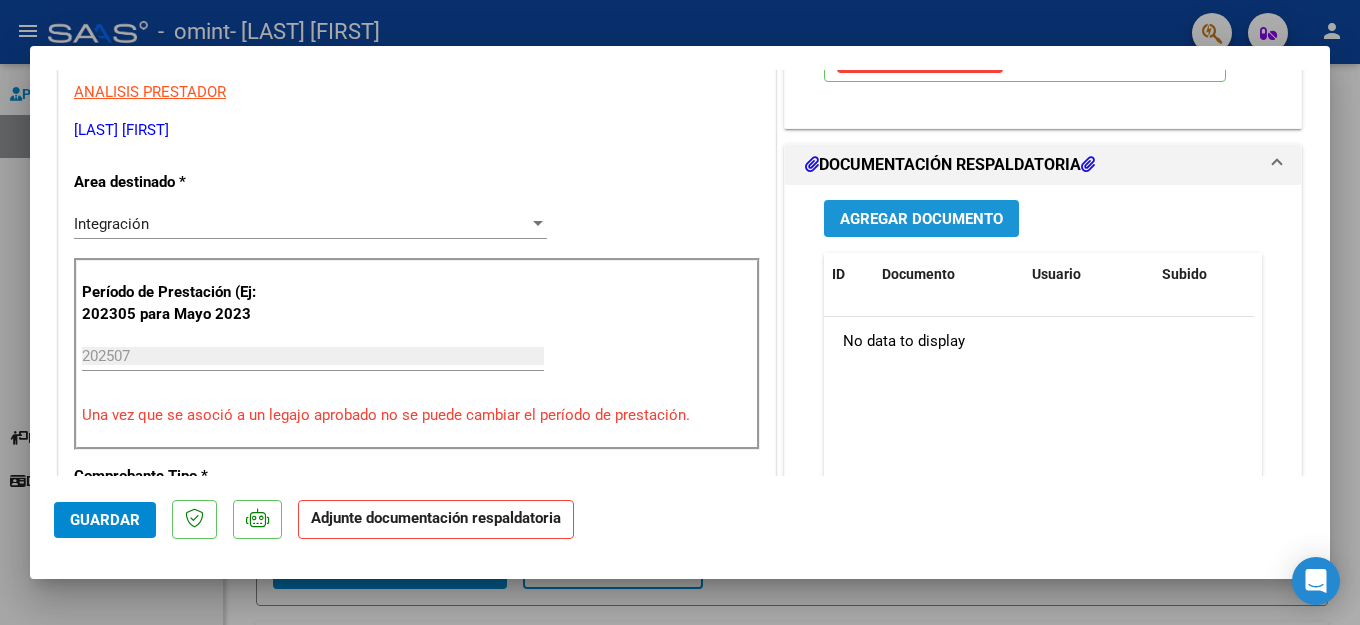 click on "Agregar Documento" at bounding box center (921, 219) 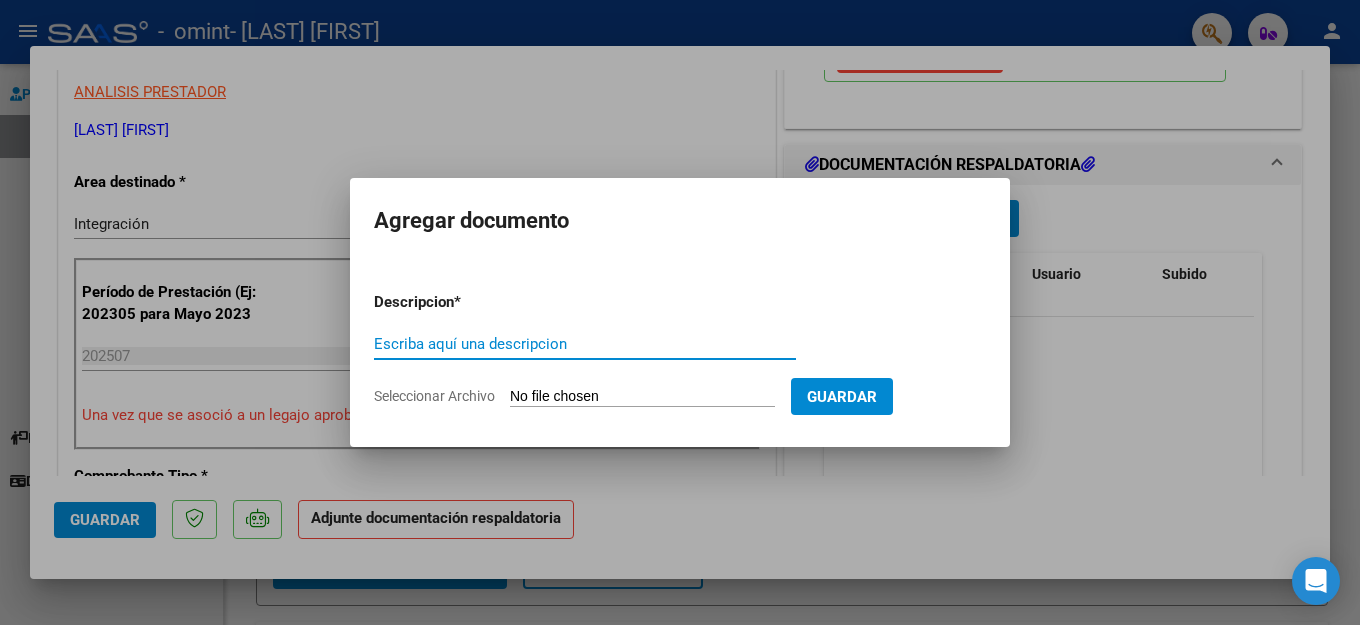 click on "Escriba aquí una descripcion" at bounding box center [585, 344] 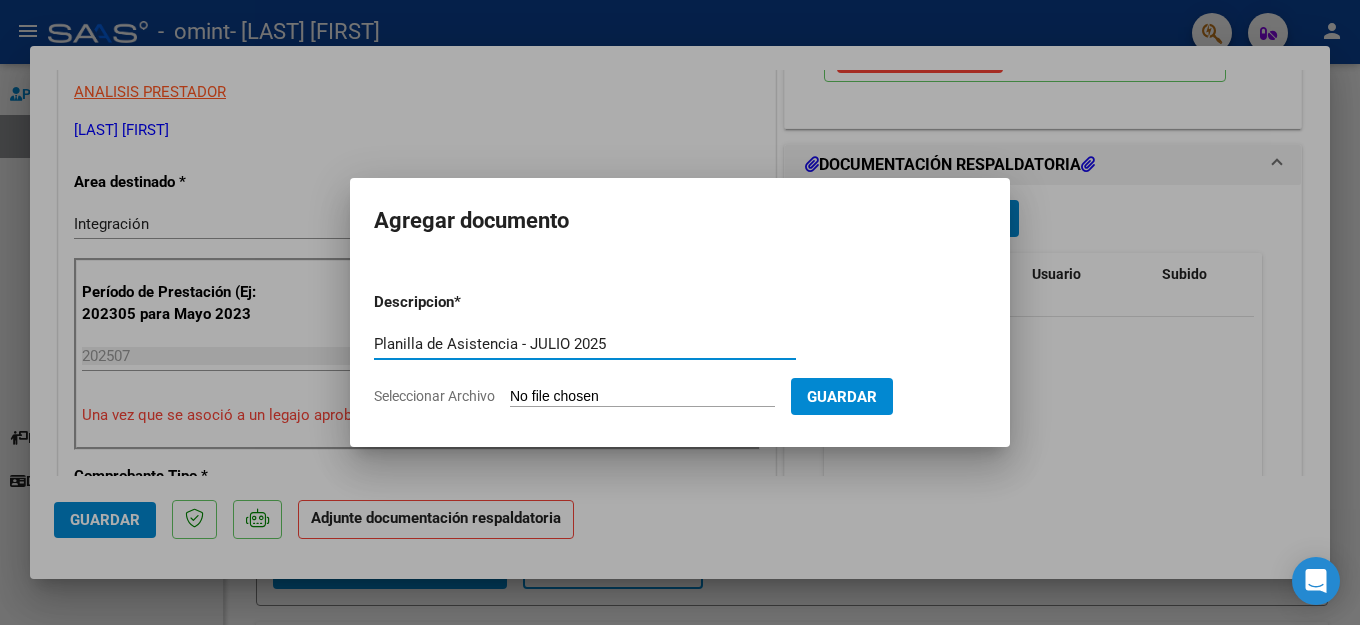type on "Planilla de Asistencia - JULIO 2025" 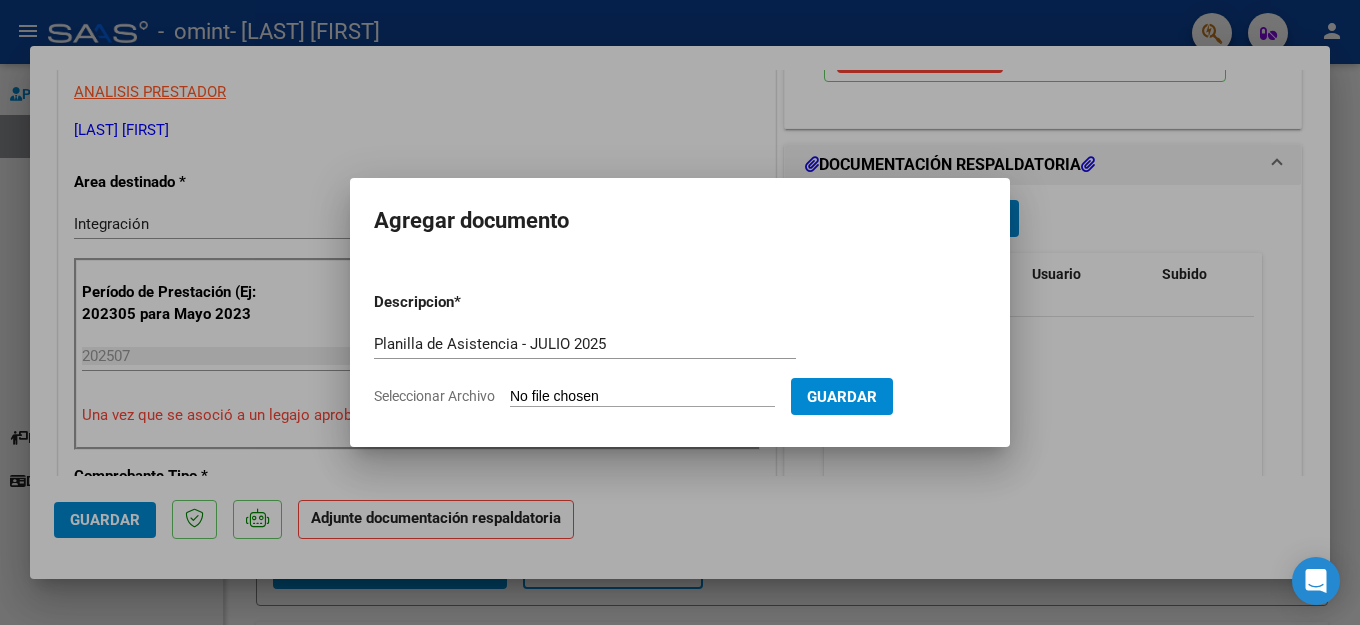 click on "Seleccionar Archivo" at bounding box center (642, 397) 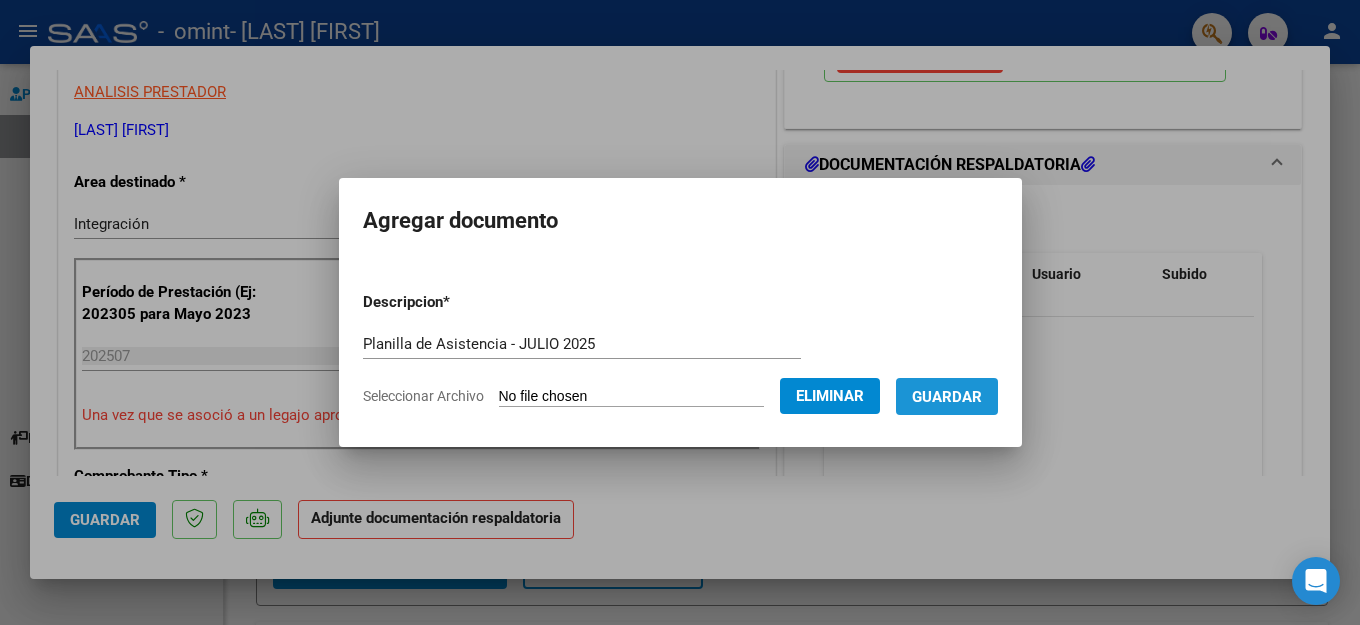 click on "Guardar" at bounding box center [947, 396] 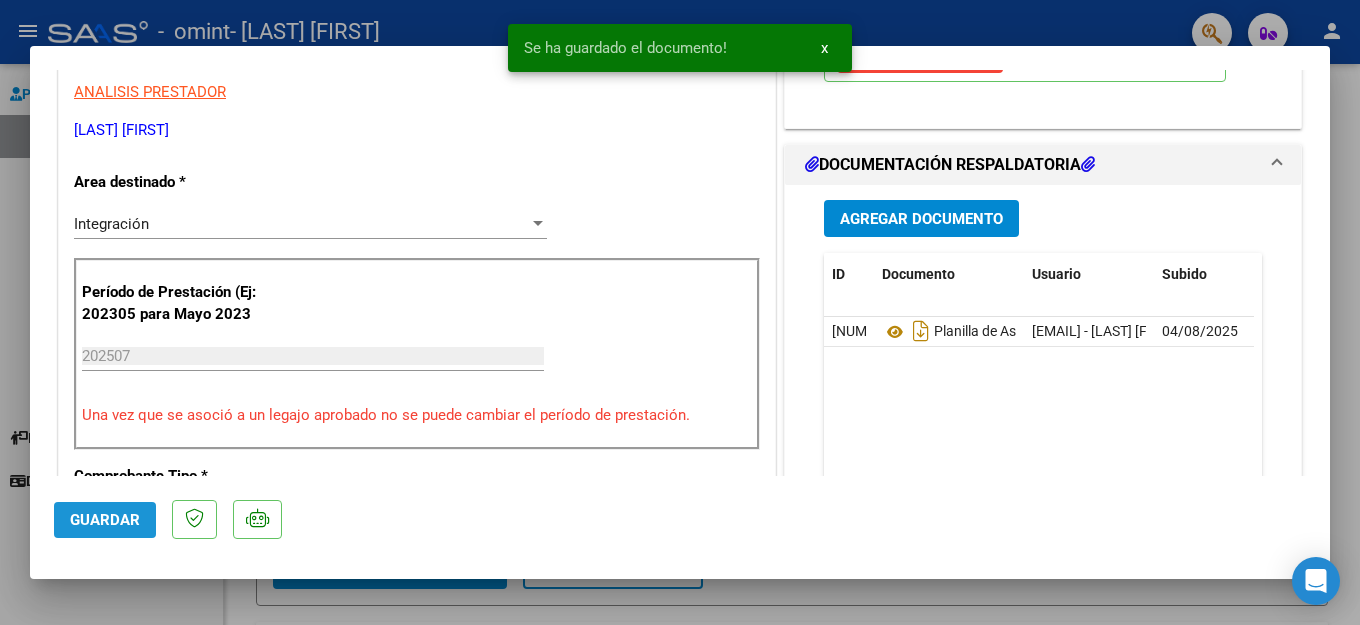 click on "Guardar" 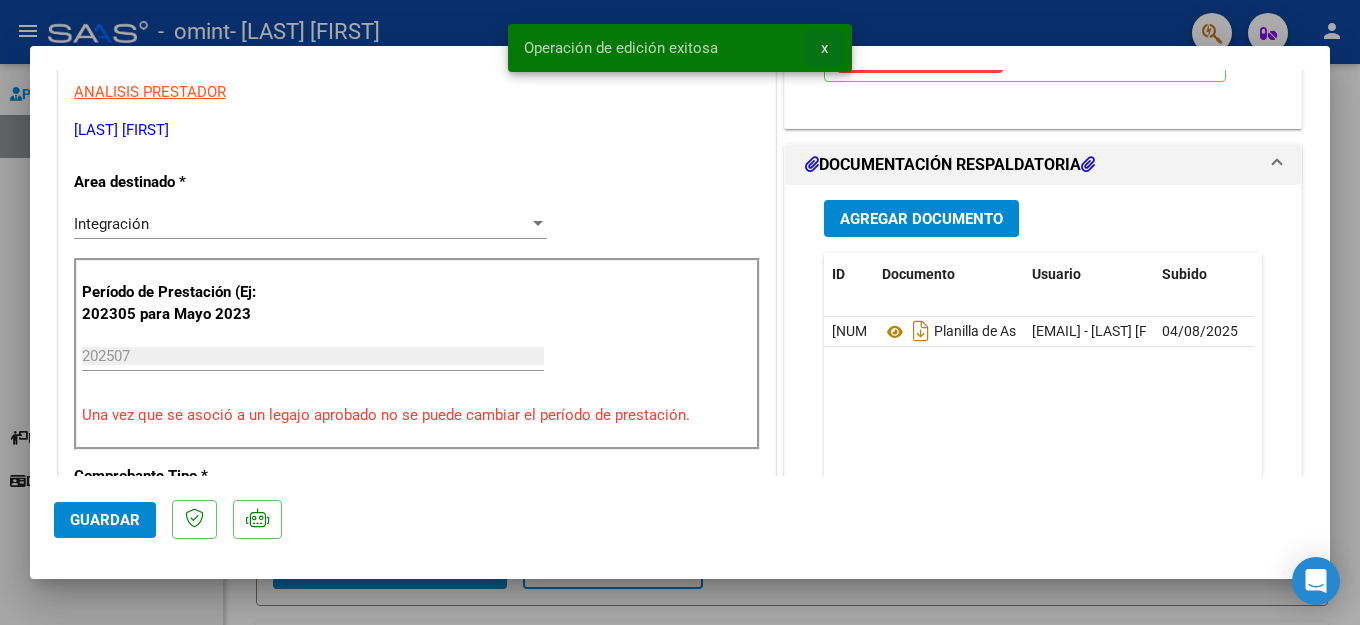 click on "x" at bounding box center (824, 48) 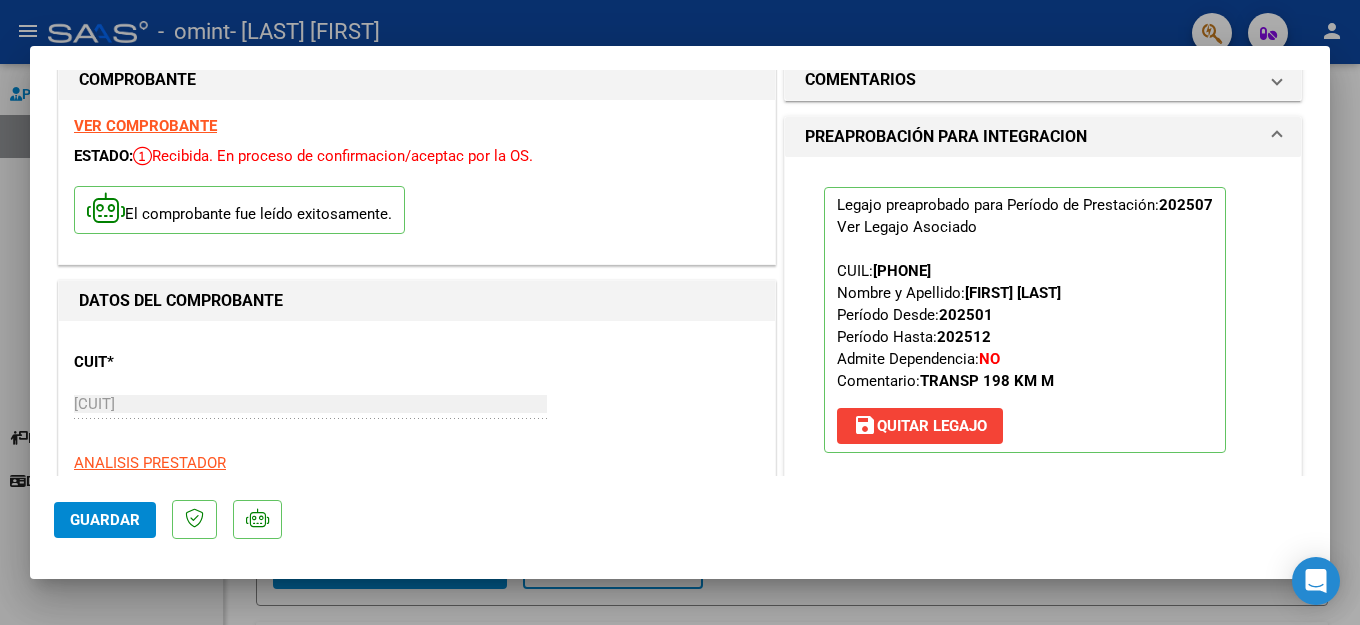 scroll, scrollTop: 0, scrollLeft: 0, axis: both 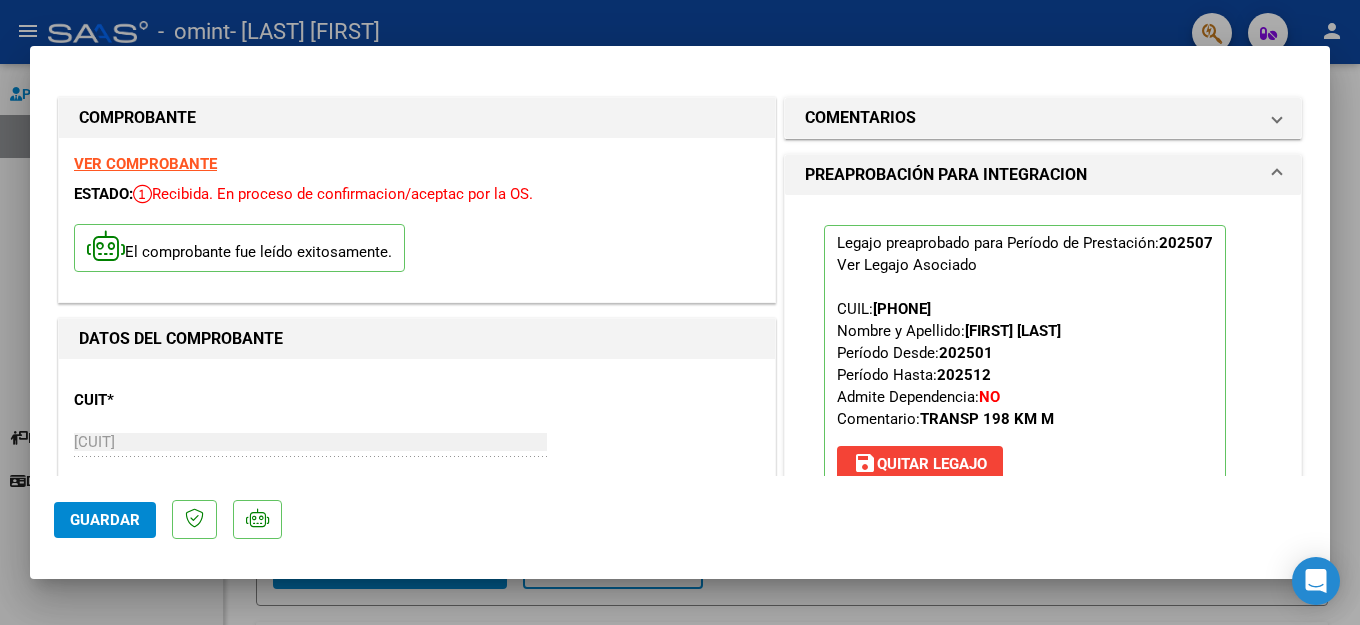 click at bounding box center (680, 312) 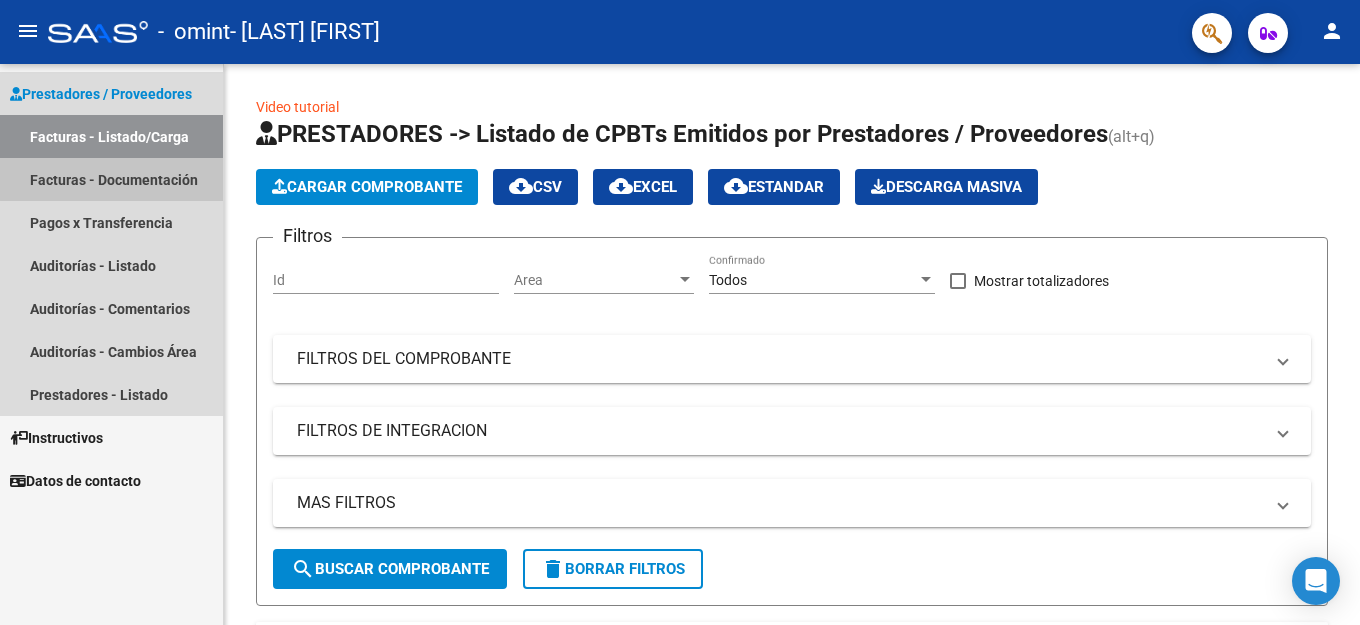 click on "Facturas - Documentación" at bounding box center [111, 179] 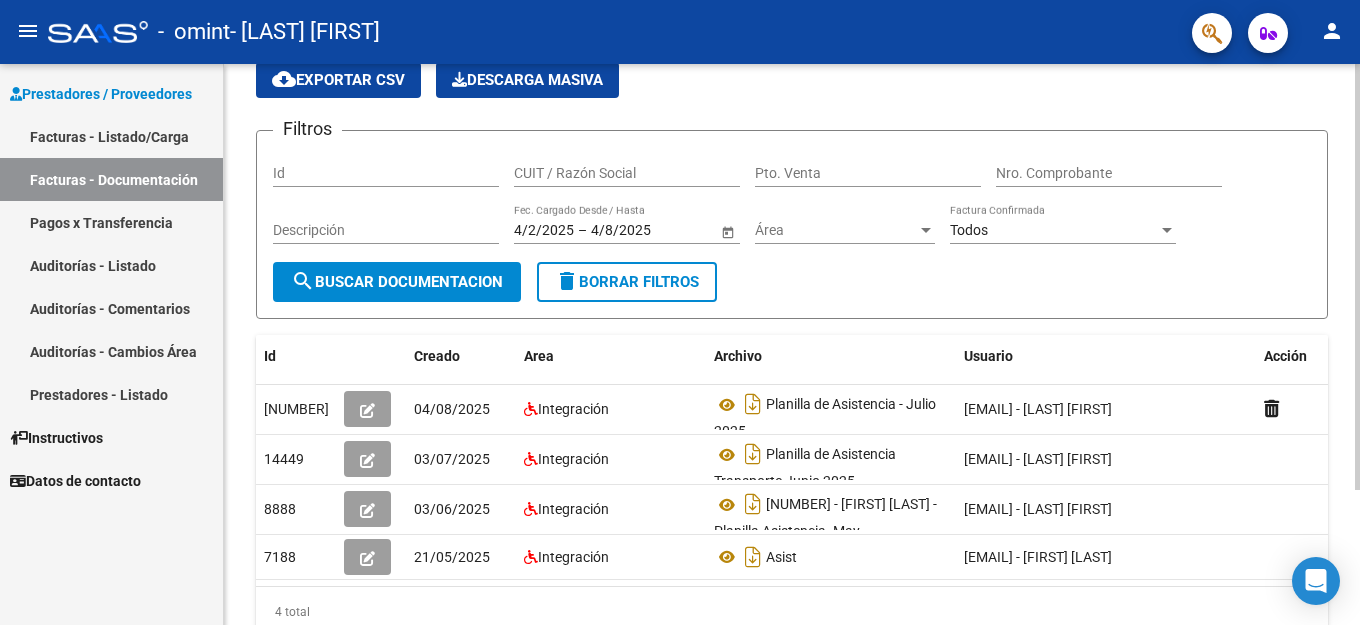 scroll, scrollTop: 165, scrollLeft: 0, axis: vertical 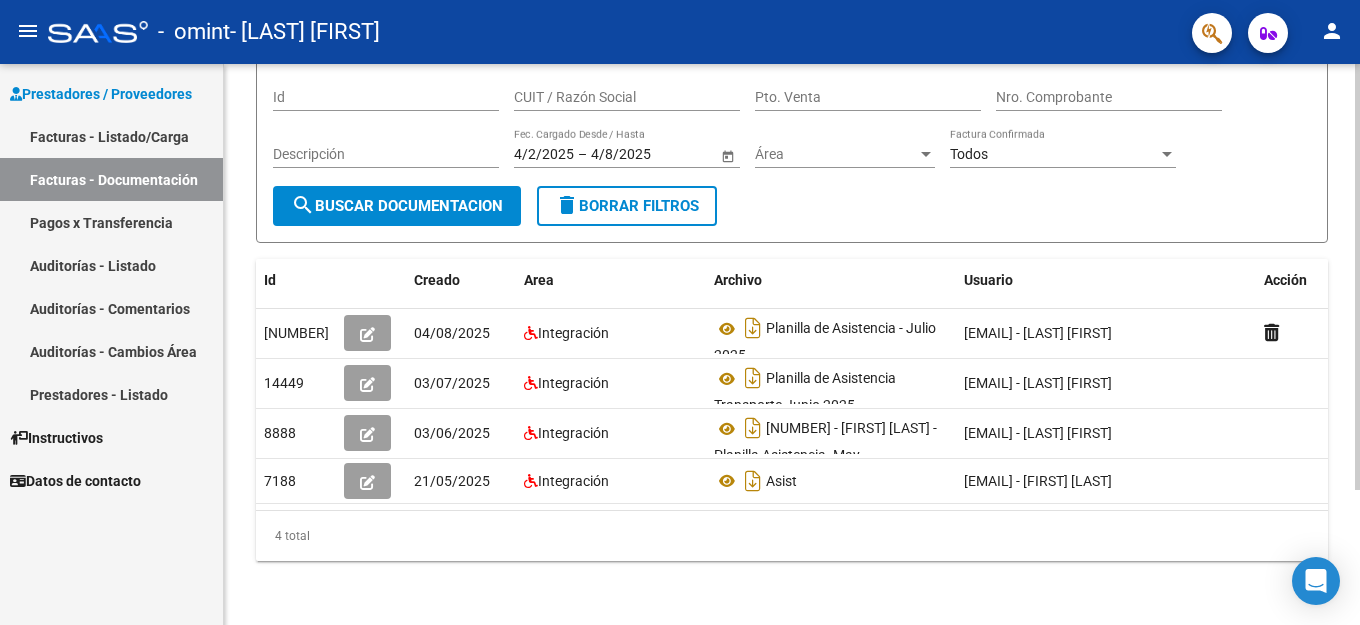 click 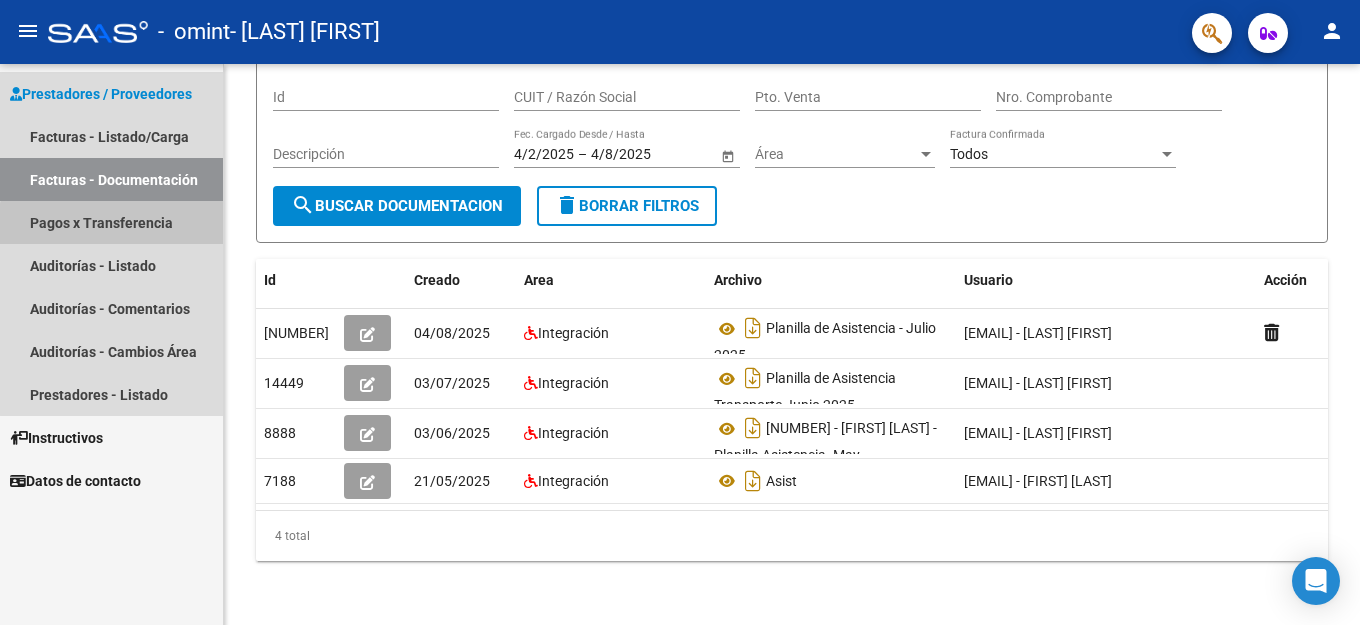 click on "Pagos x Transferencia" at bounding box center (111, 222) 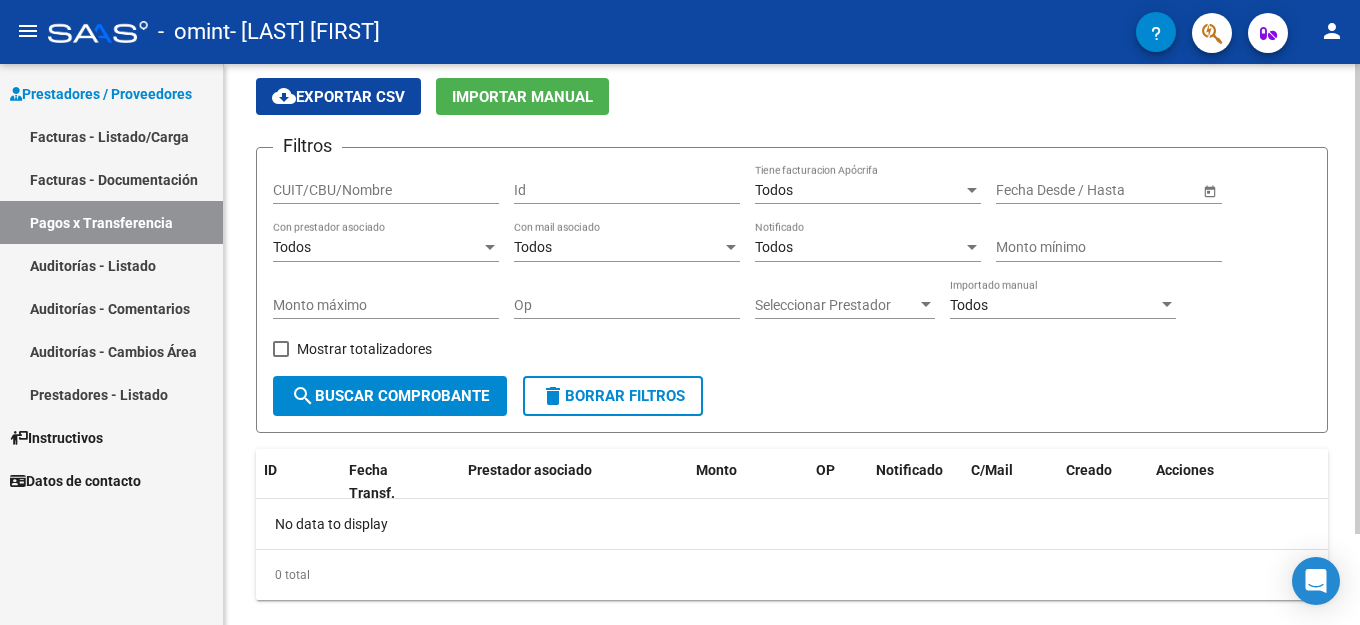 scroll, scrollTop: 60, scrollLeft: 0, axis: vertical 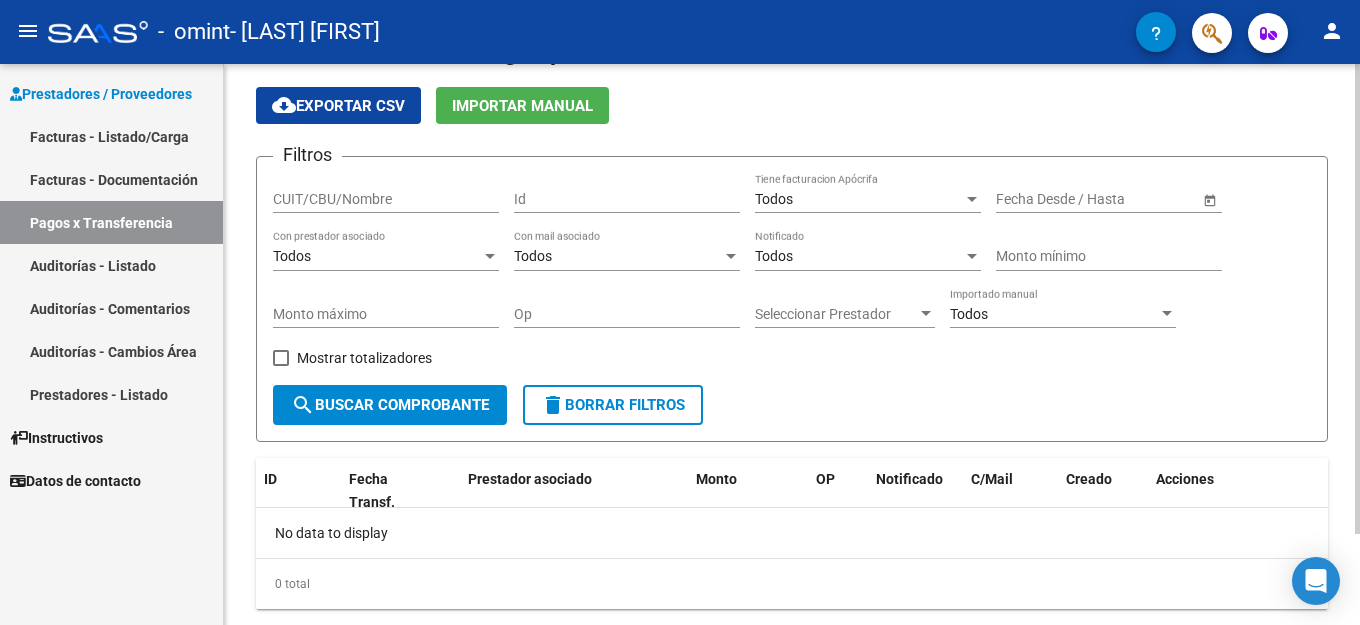 click 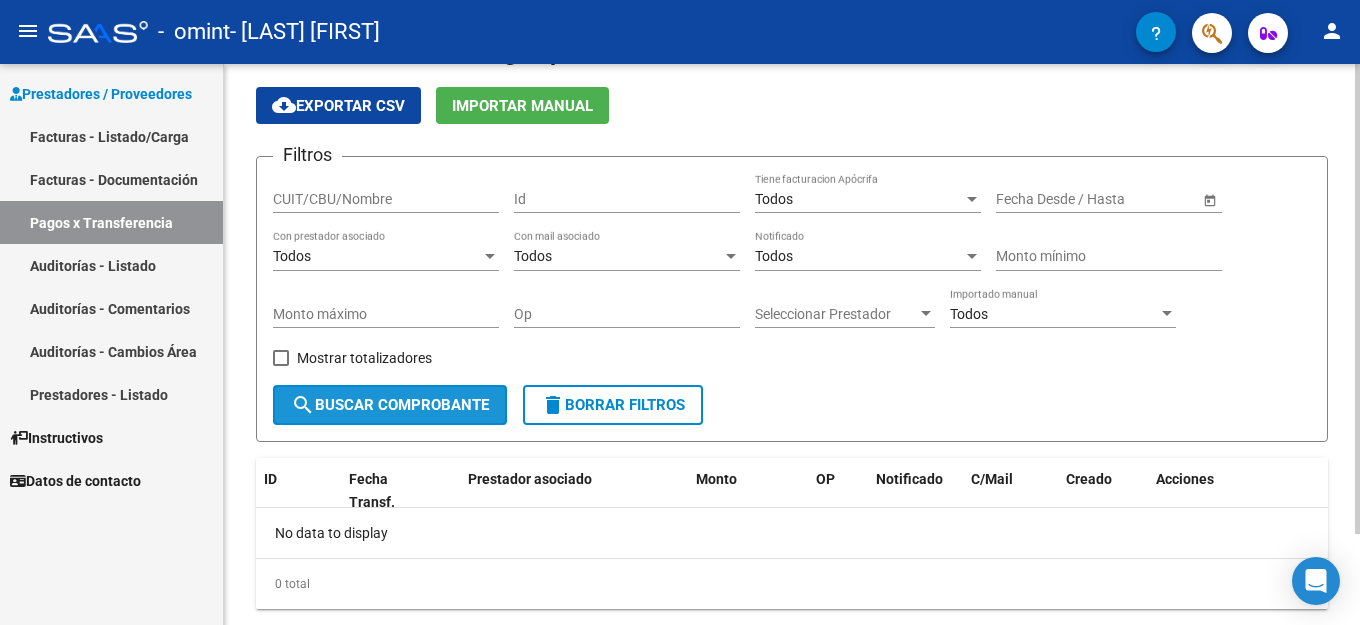 click on "search  Buscar Comprobante" 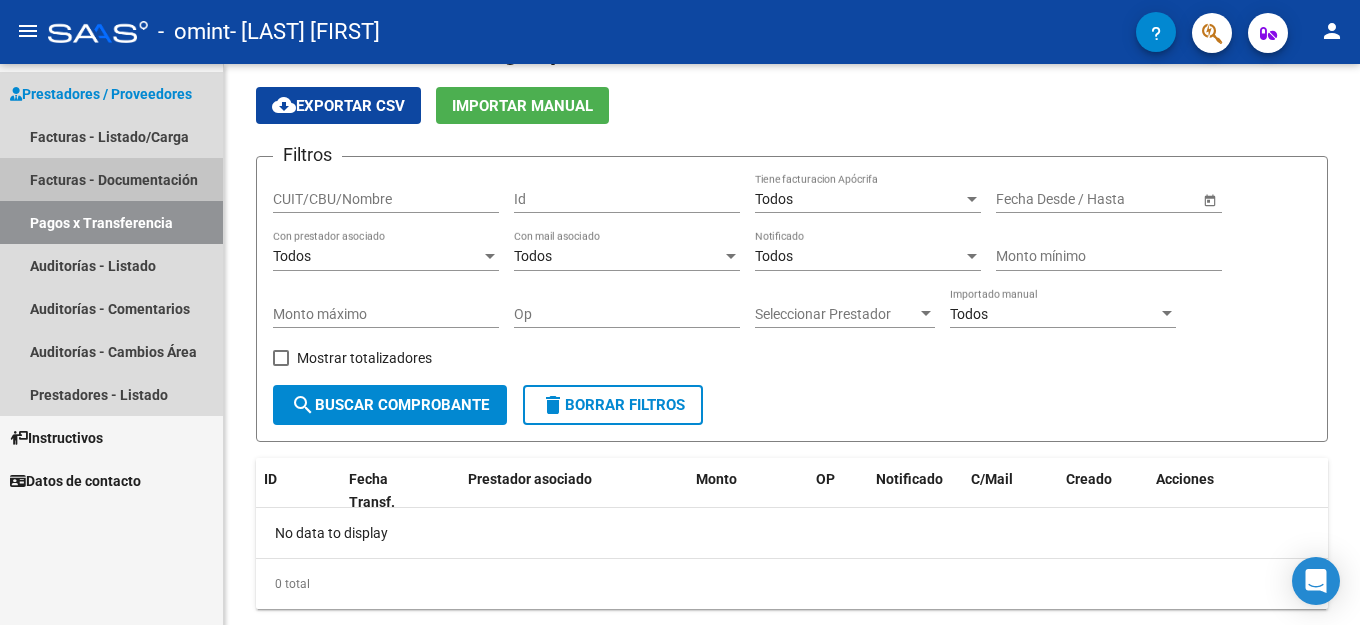 click on "Facturas - Documentación" at bounding box center [111, 179] 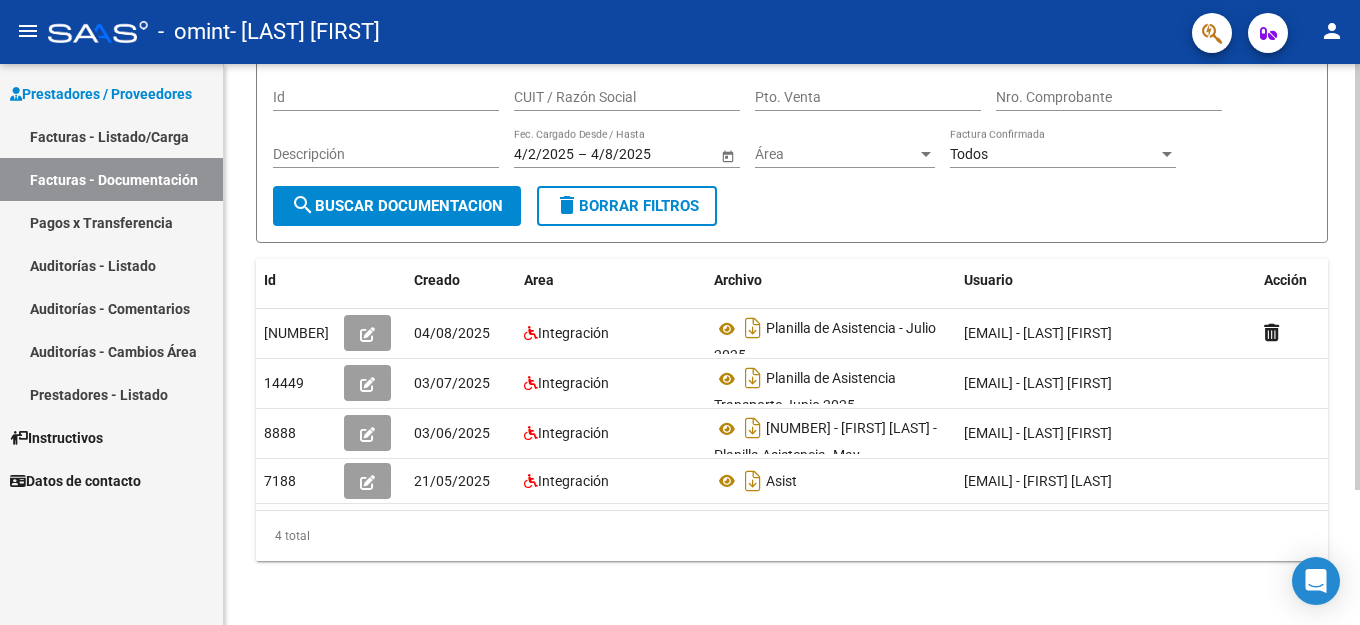 scroll, scrollTop: 178, scrollLeft: 0, axis: vertical 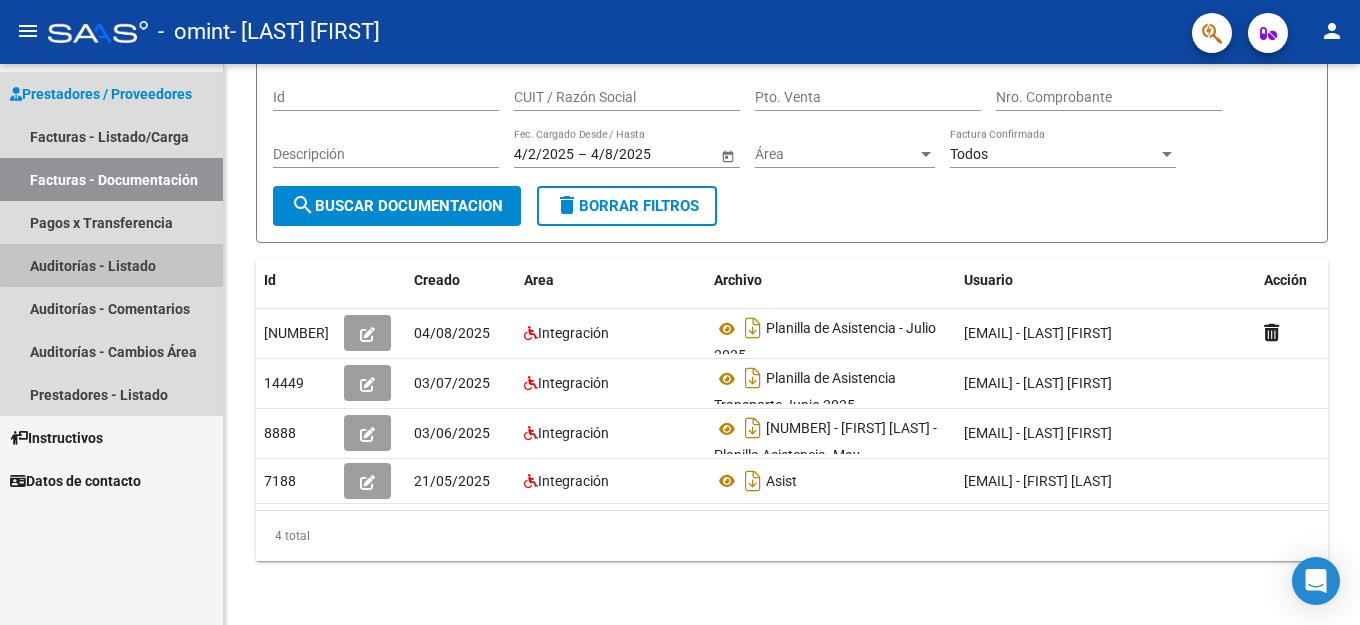 click on "Auditorías - Listado" at bounding box center (111, 265) 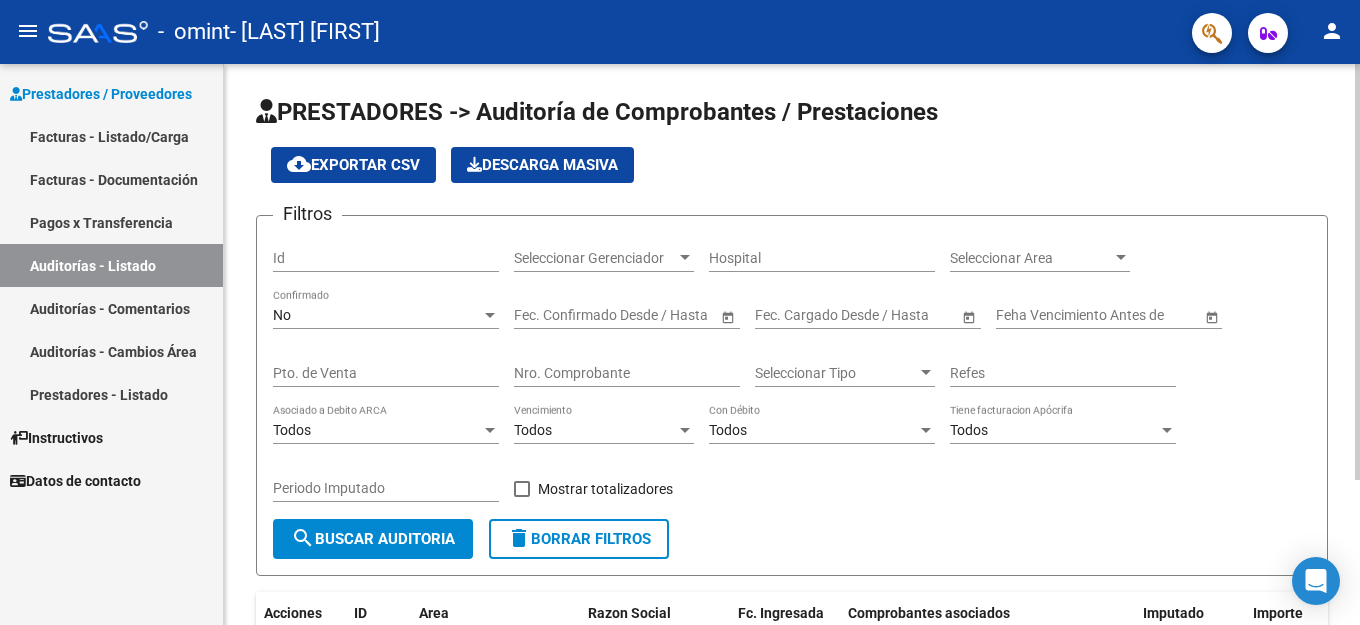 scroll, scrollTop: 196, scrollLeft: 0, axis: vertical 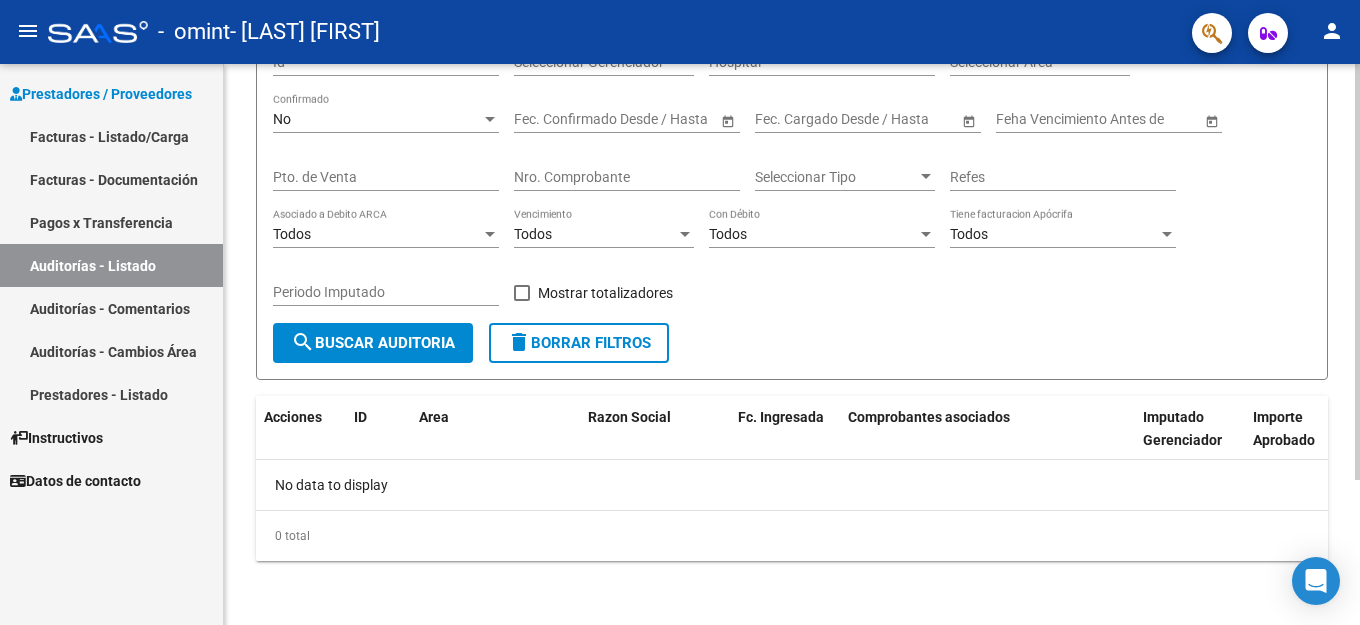 click 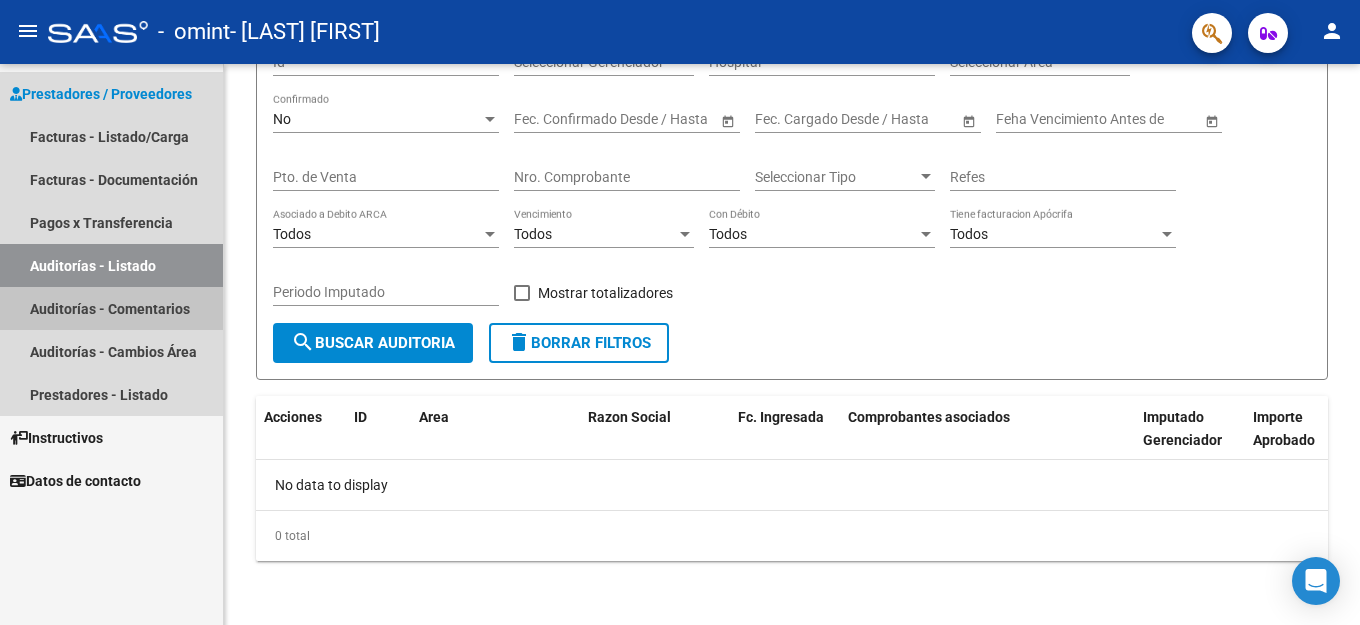 click on "Auditorías - Comentarios" at bounding box center (111, 308) 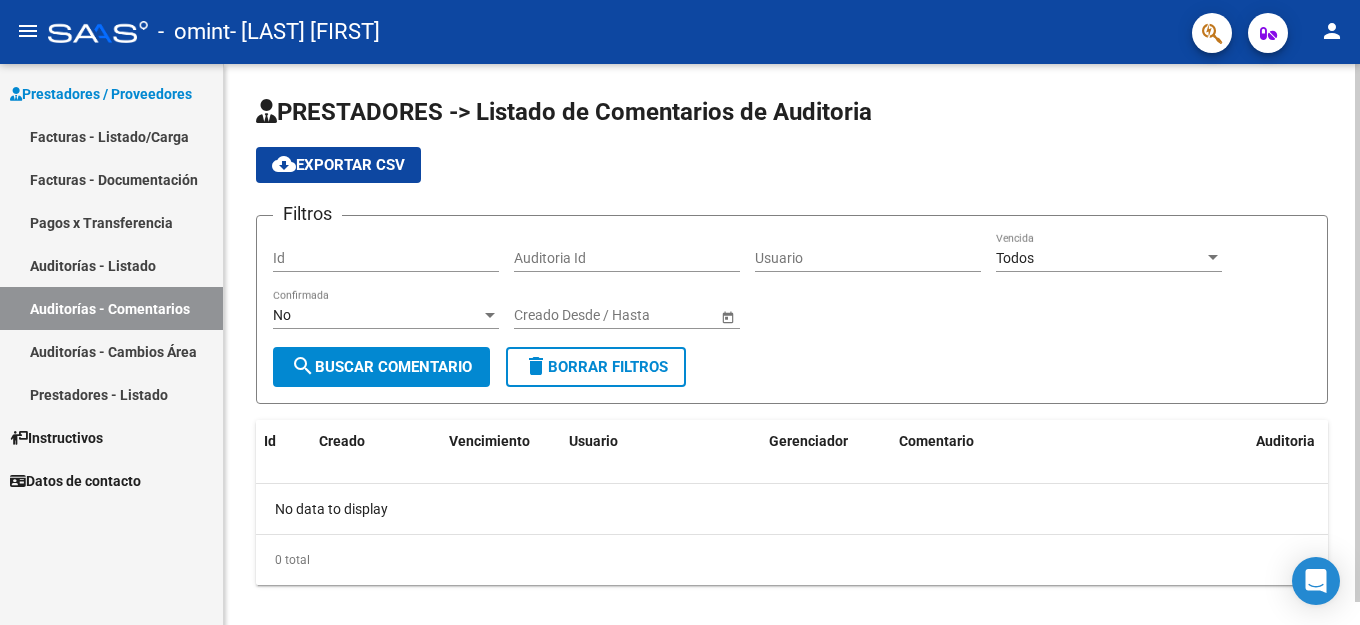 scroll, scrollTop: 24, scrollLeft: 0, axis: vertical 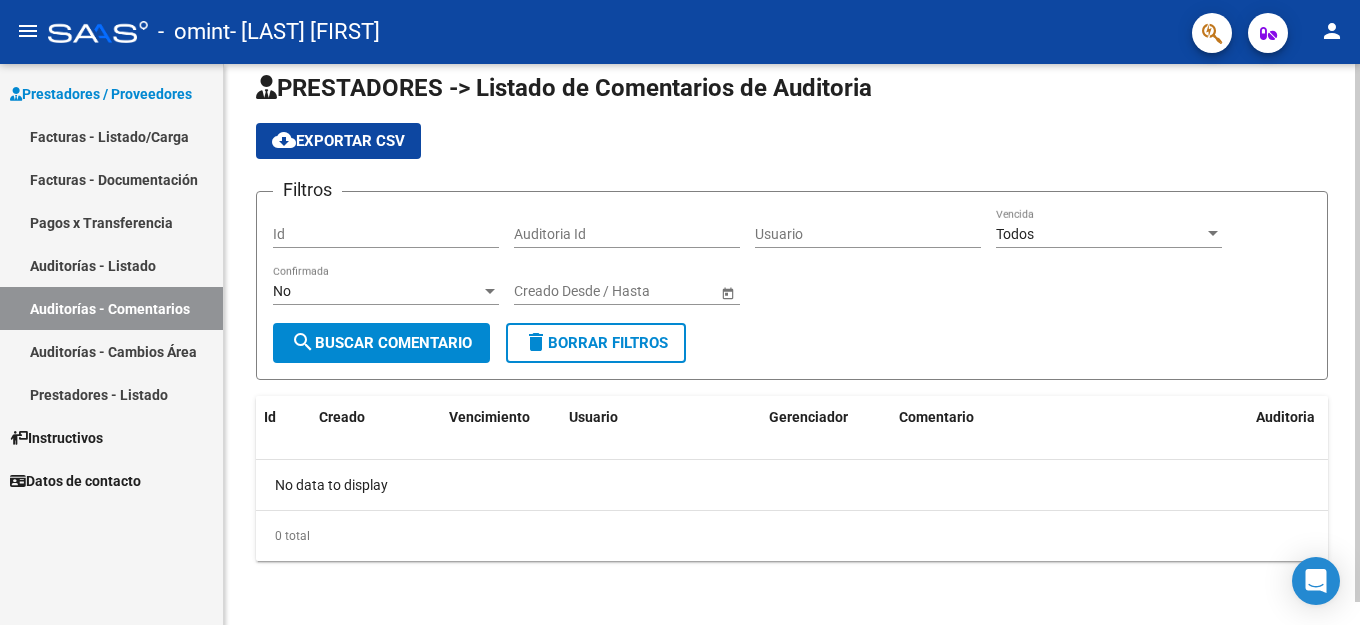 click 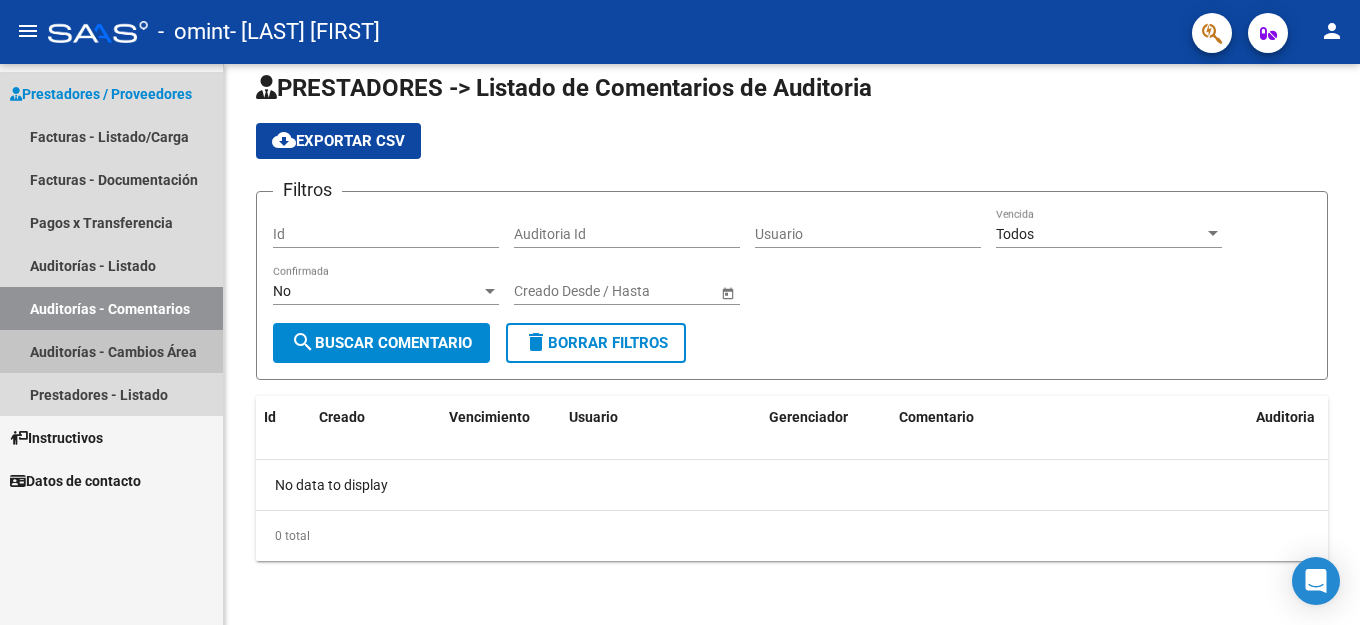 click on "Auditorías - Cambios Área" at bounding box center [111, 351] 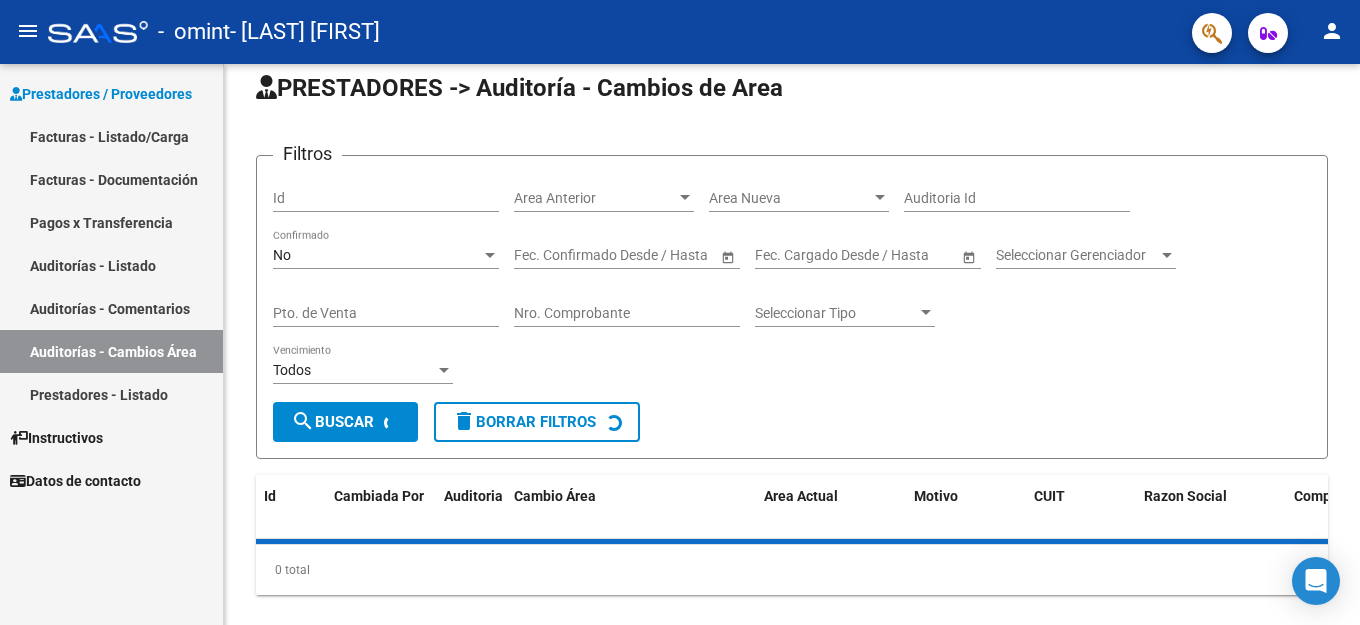 scroll, scrollTop: 0, scrollLeft: 0, axis: both 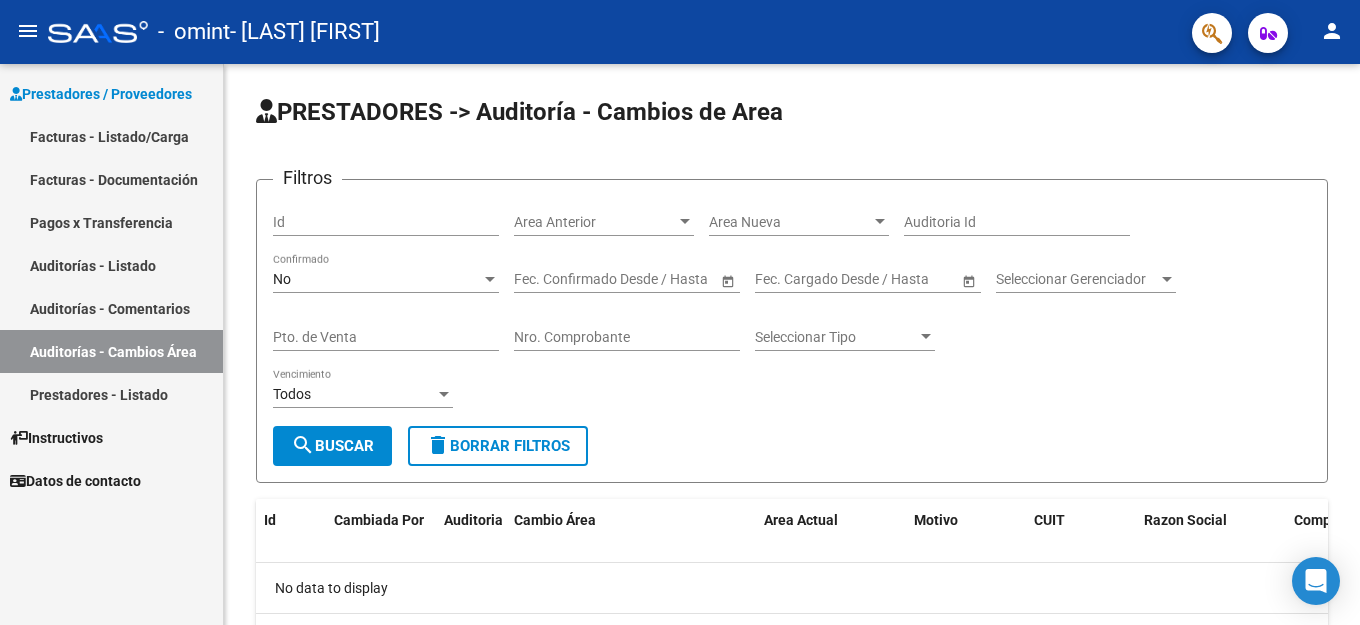 click on "Facturas - Documentación" at bounding box center (111, 179) 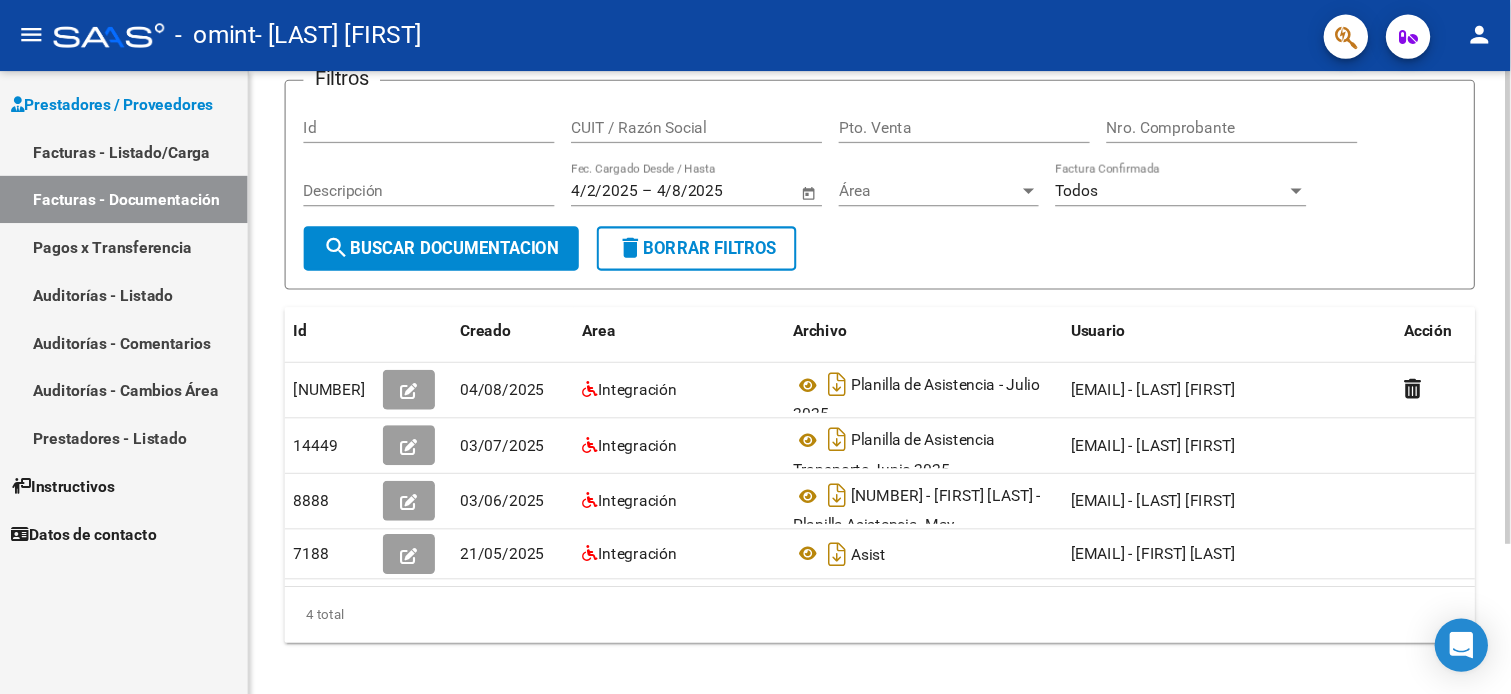 scroll, scrollTop: 171, scrollLeft: 0, axis: vertical 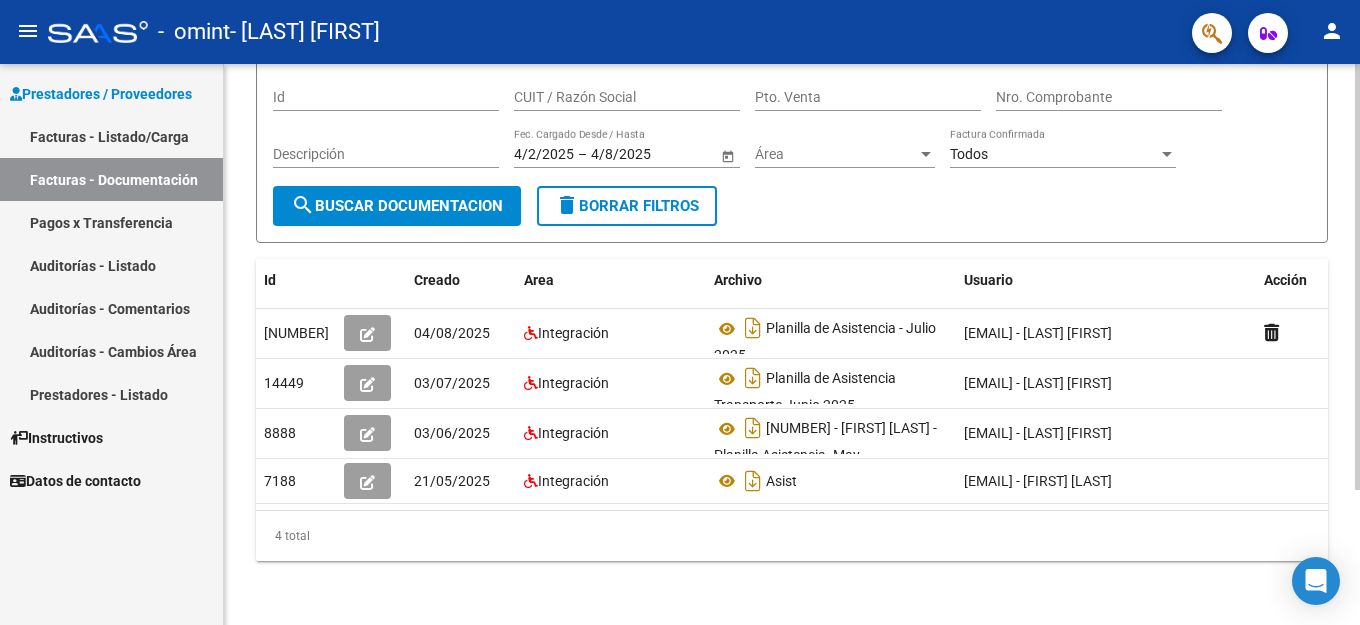 click 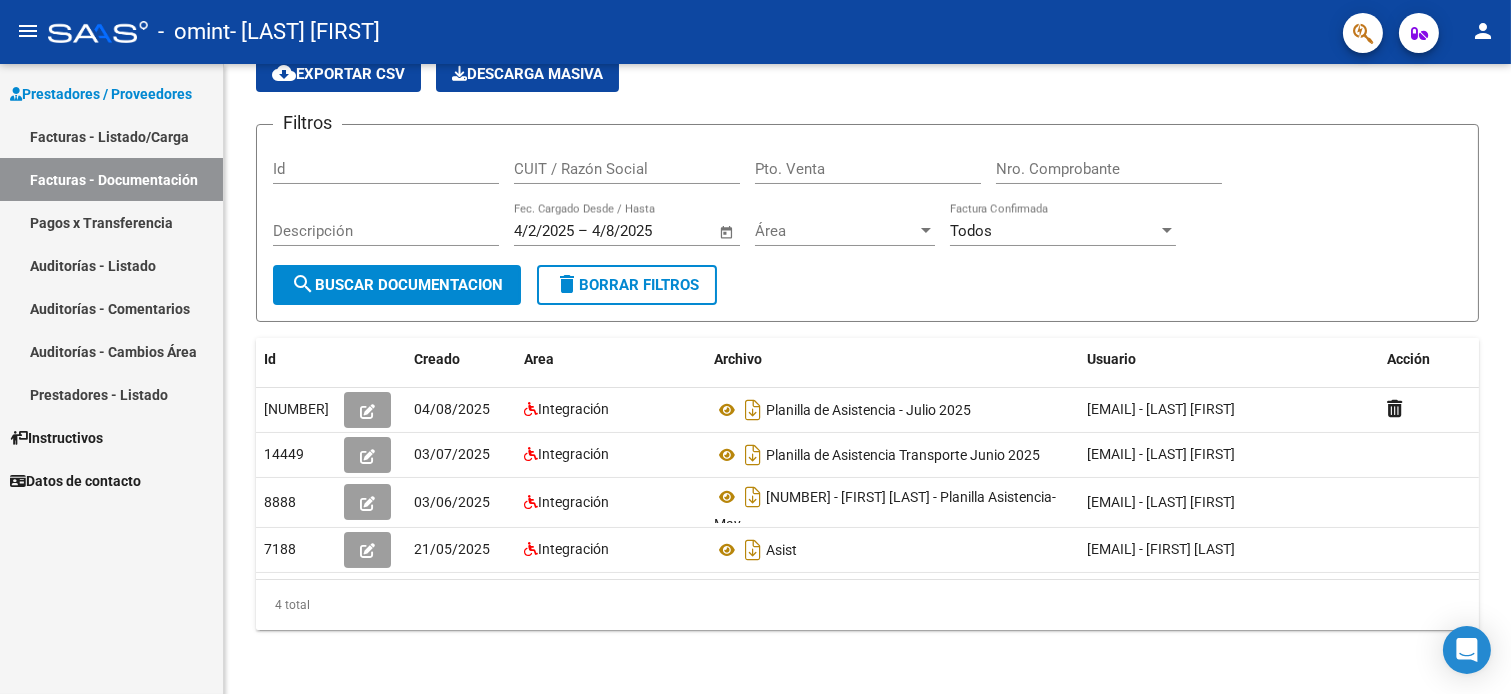 scroll, scrollTop: 100, scrollLeft: 0, axis: vertical 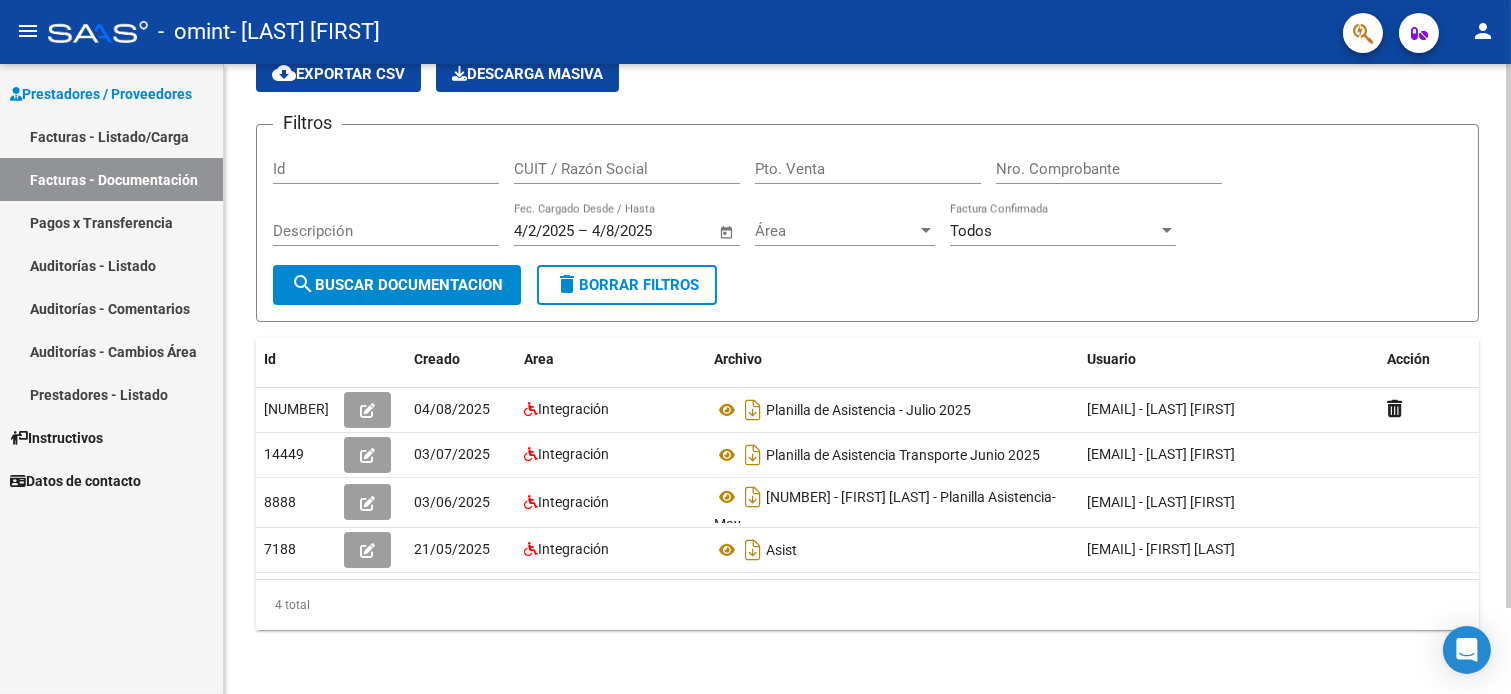 drag, startPoint x: 1335, startPoint y: 0, endPoint x: 998, endPoint y: 104, distance: 352.6826 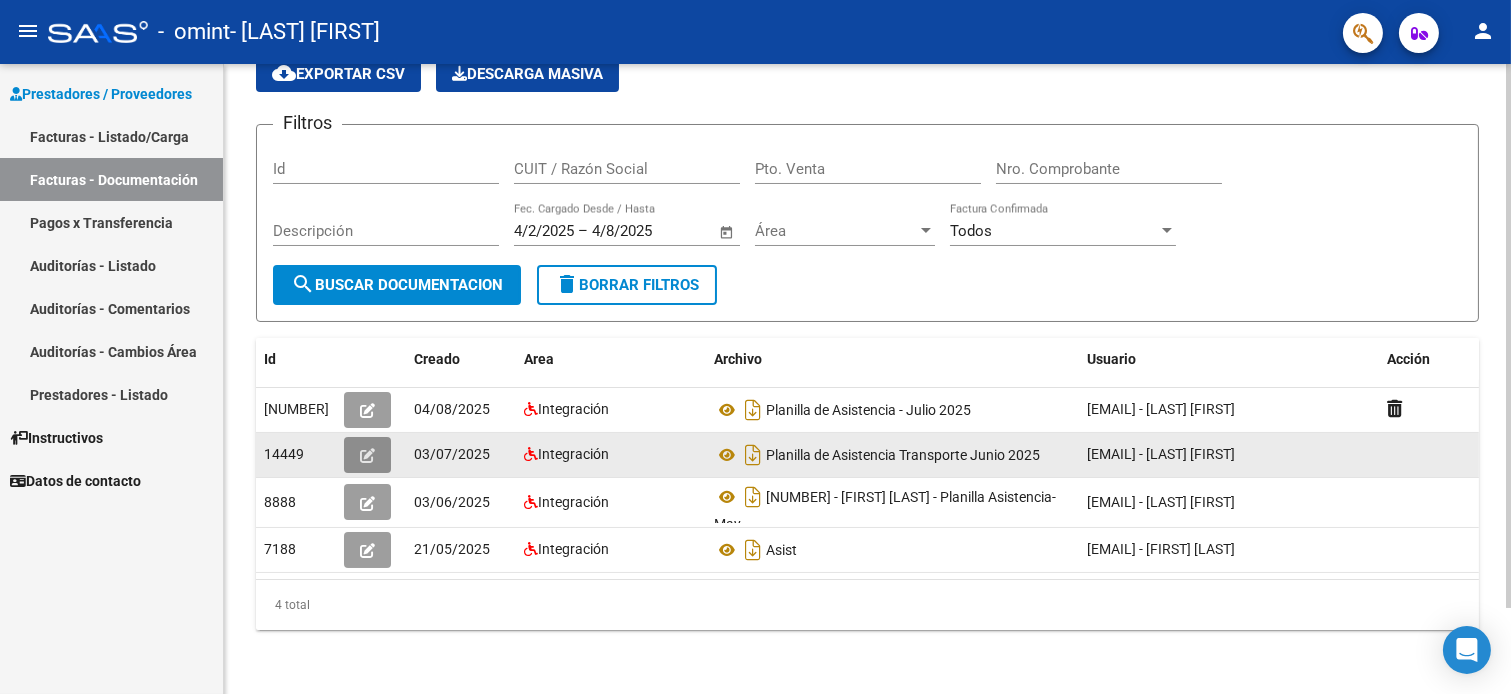 click 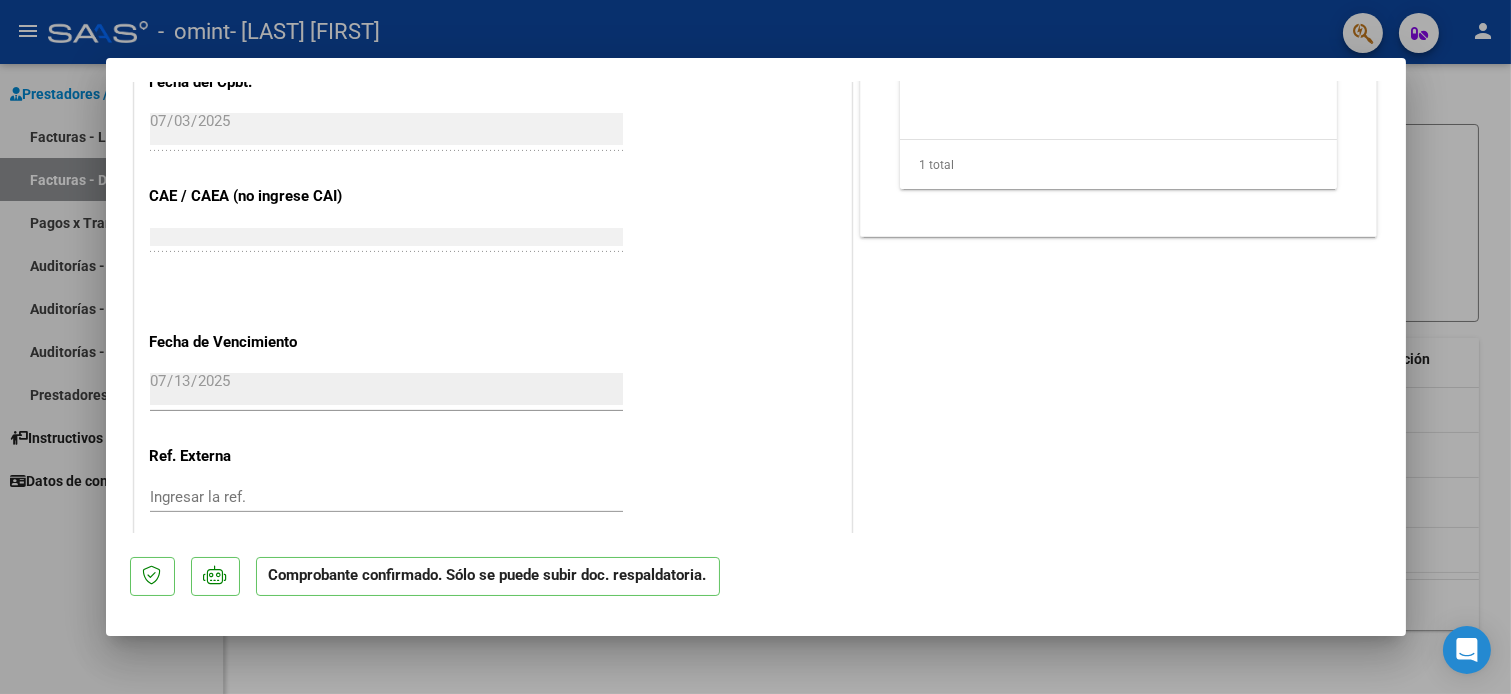 scroll, scrollTop: 1340, scrollLeft: 0, axis: vertical 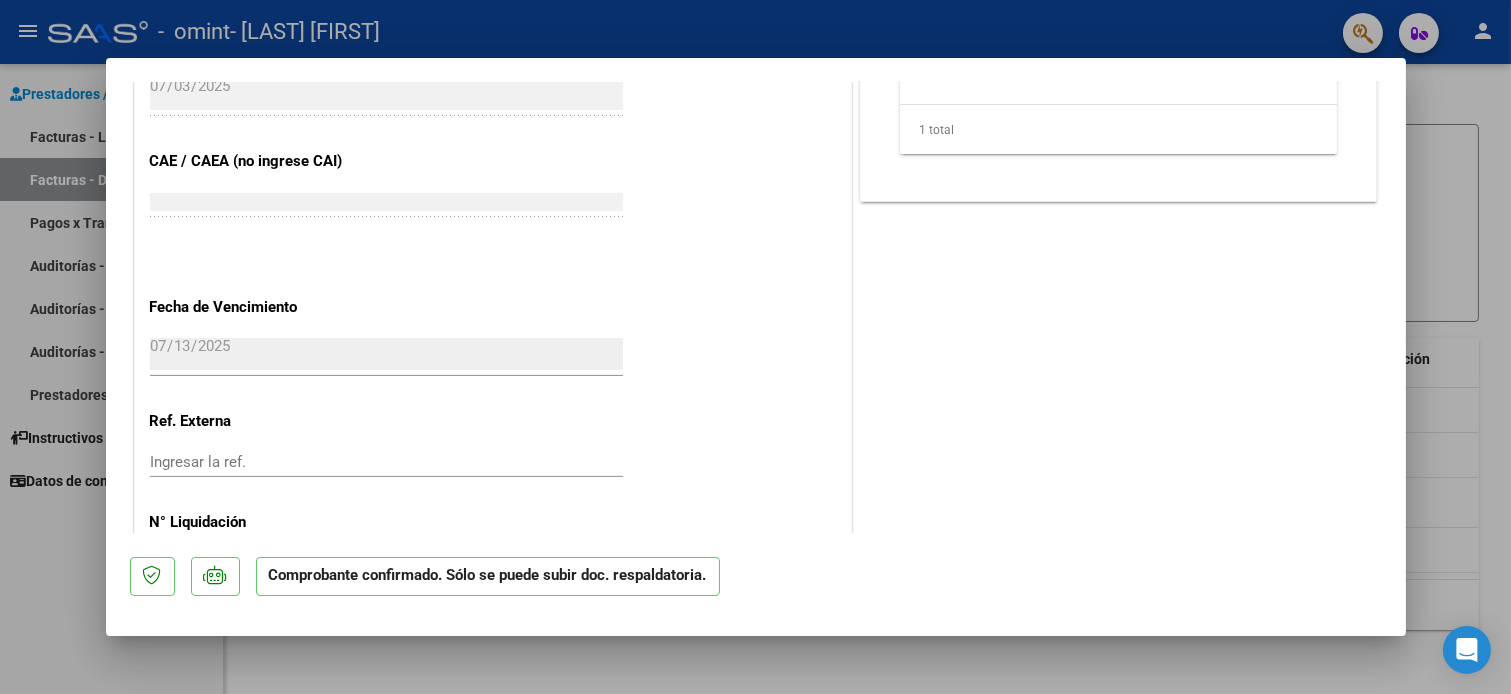 click at bounding box center [755, 347] 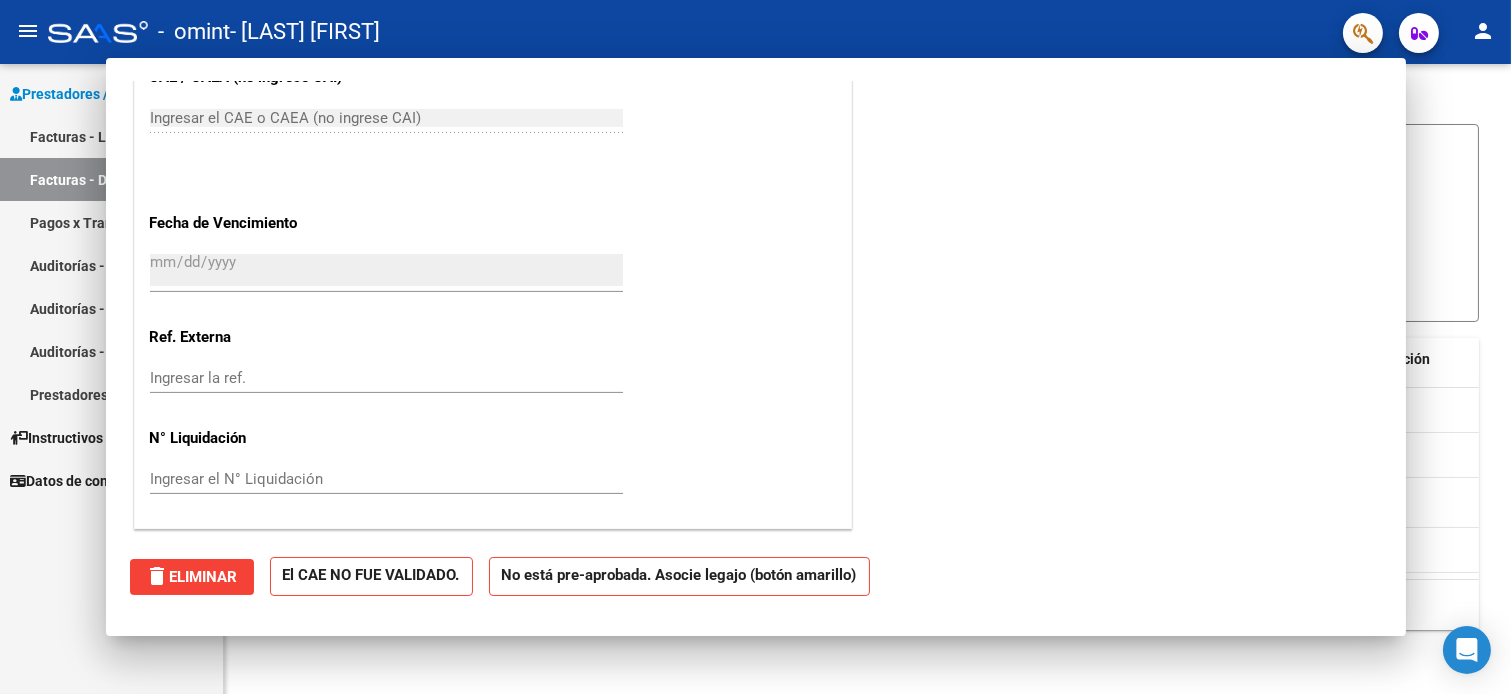 scroll, scrollTop: 1114, scrollLeft: 0, axis: vertical 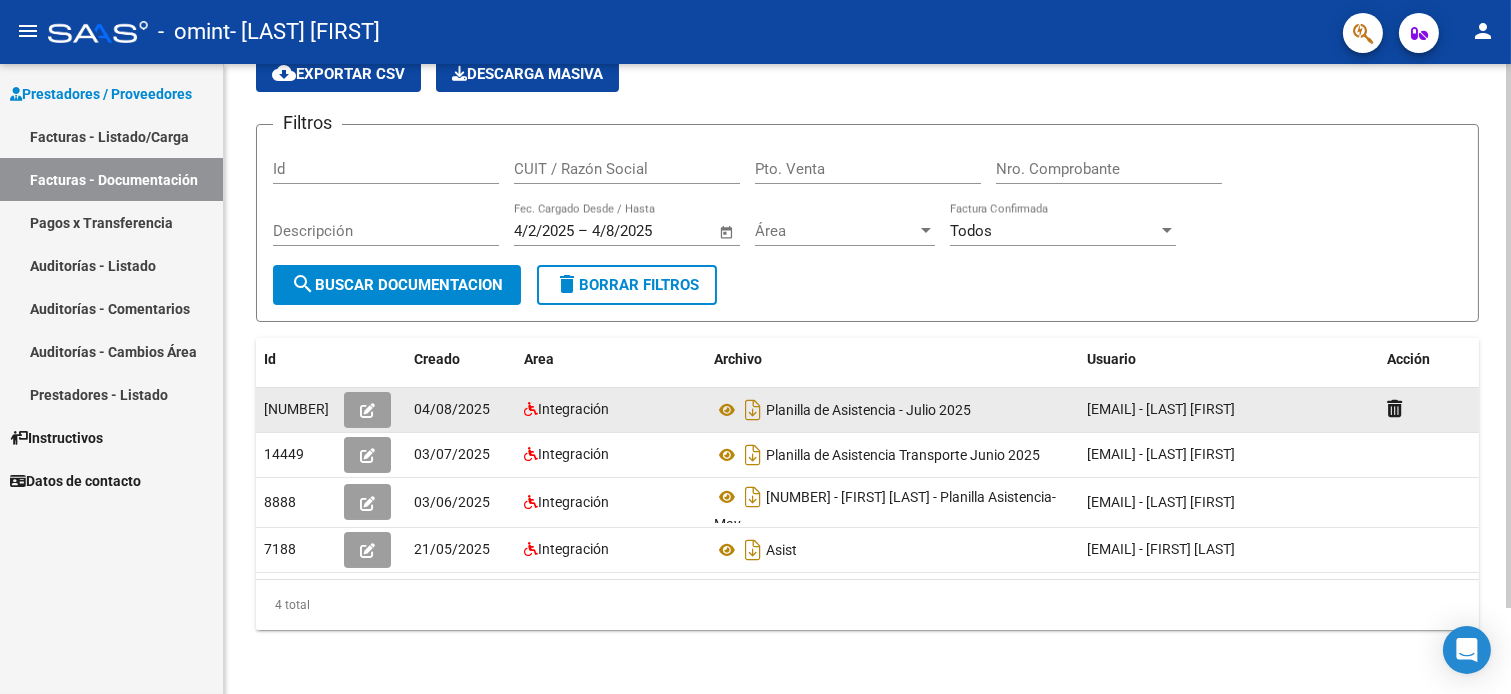 click 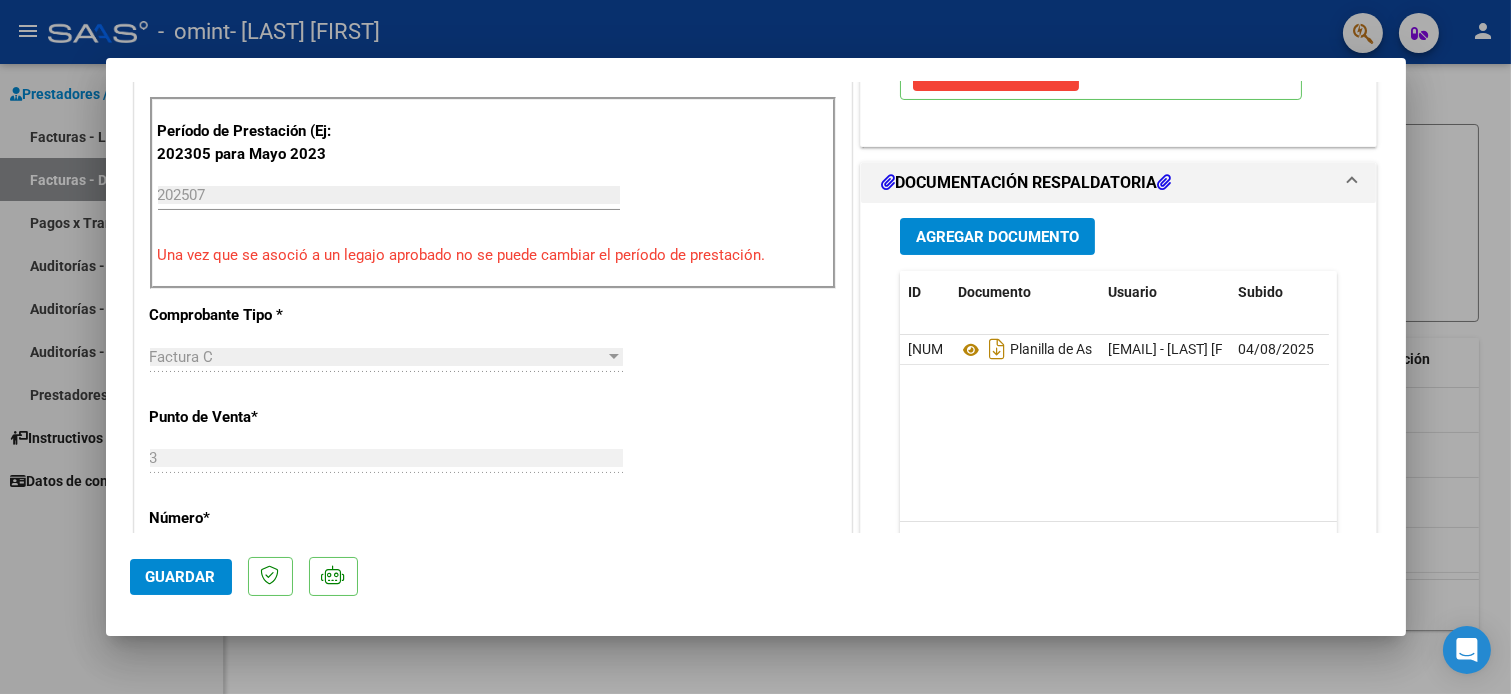 scroll, scrollTop: 541, scrollLeft: 0, axis: vertical 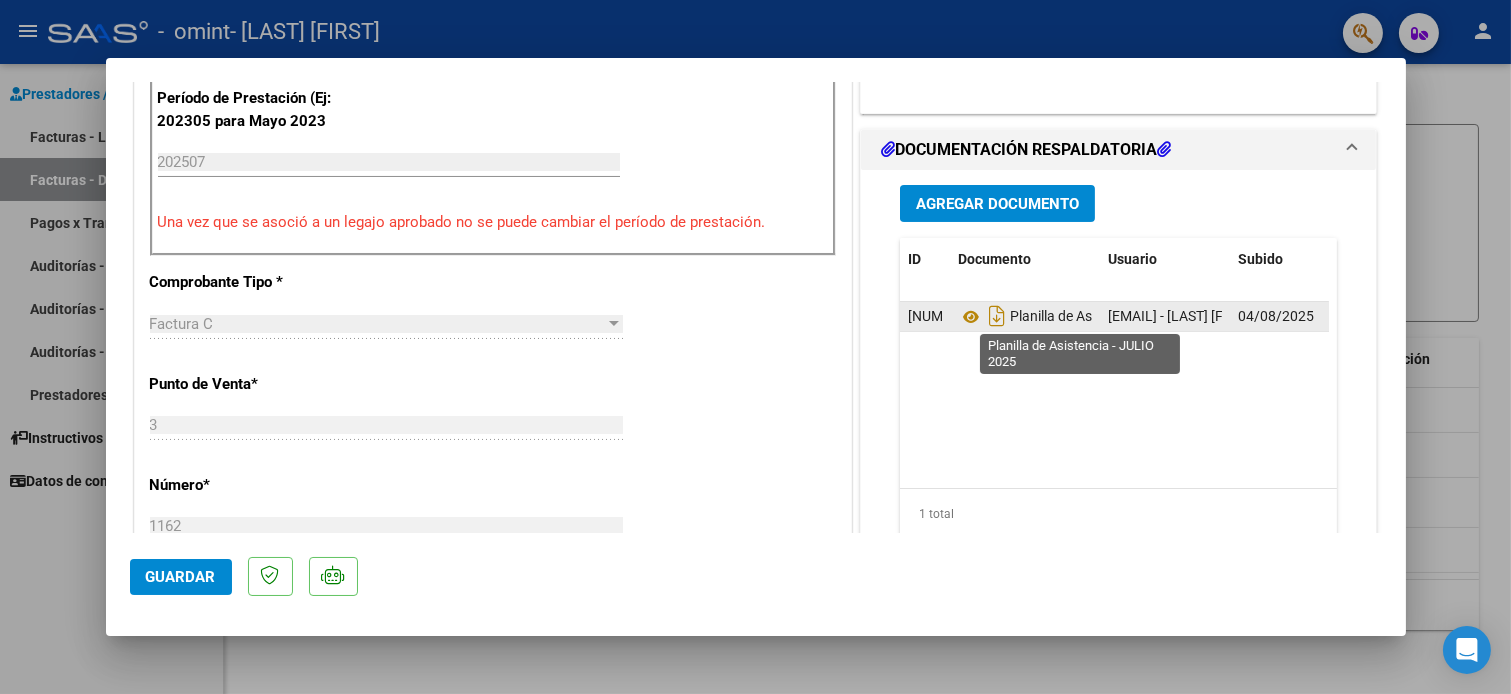 click on "Planilla de Asistencia - Julio 2025" 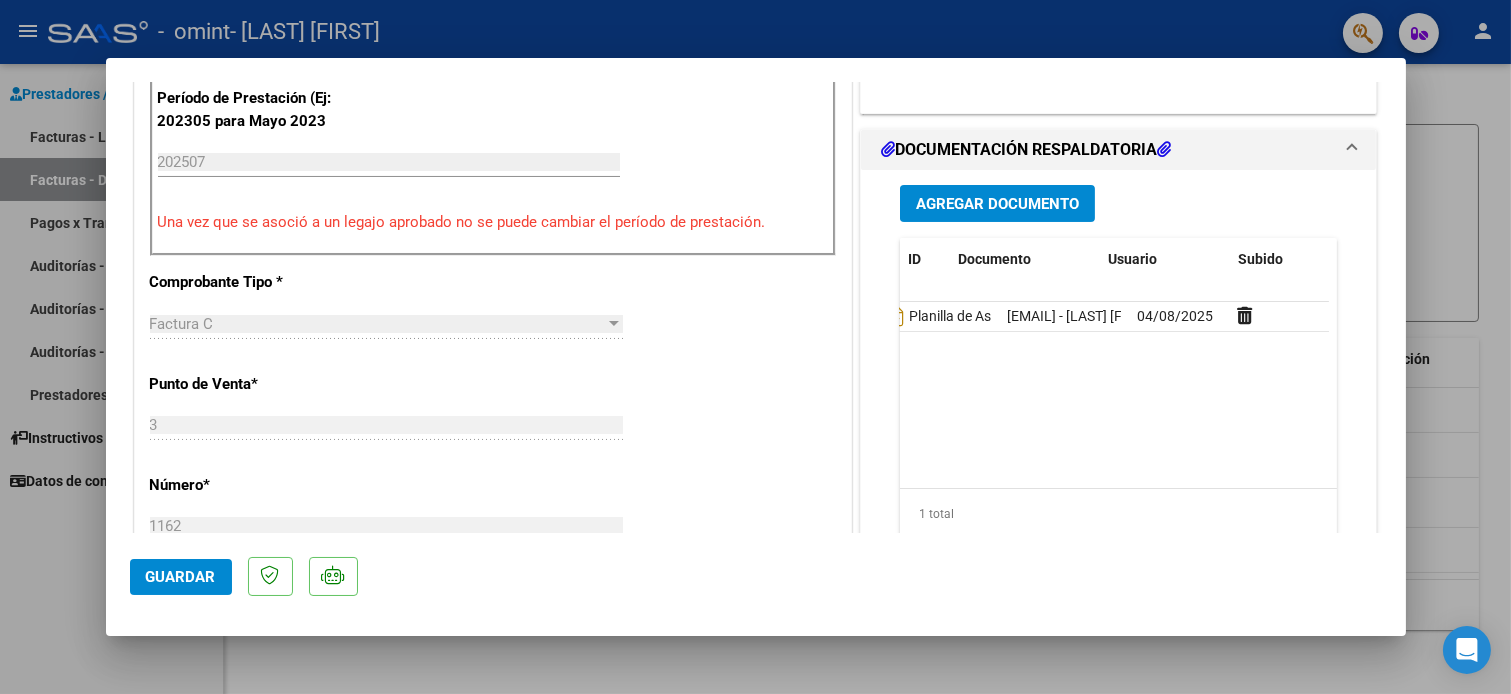 scroll, scrollTop: 0, scrollLeft: 0, axis: both 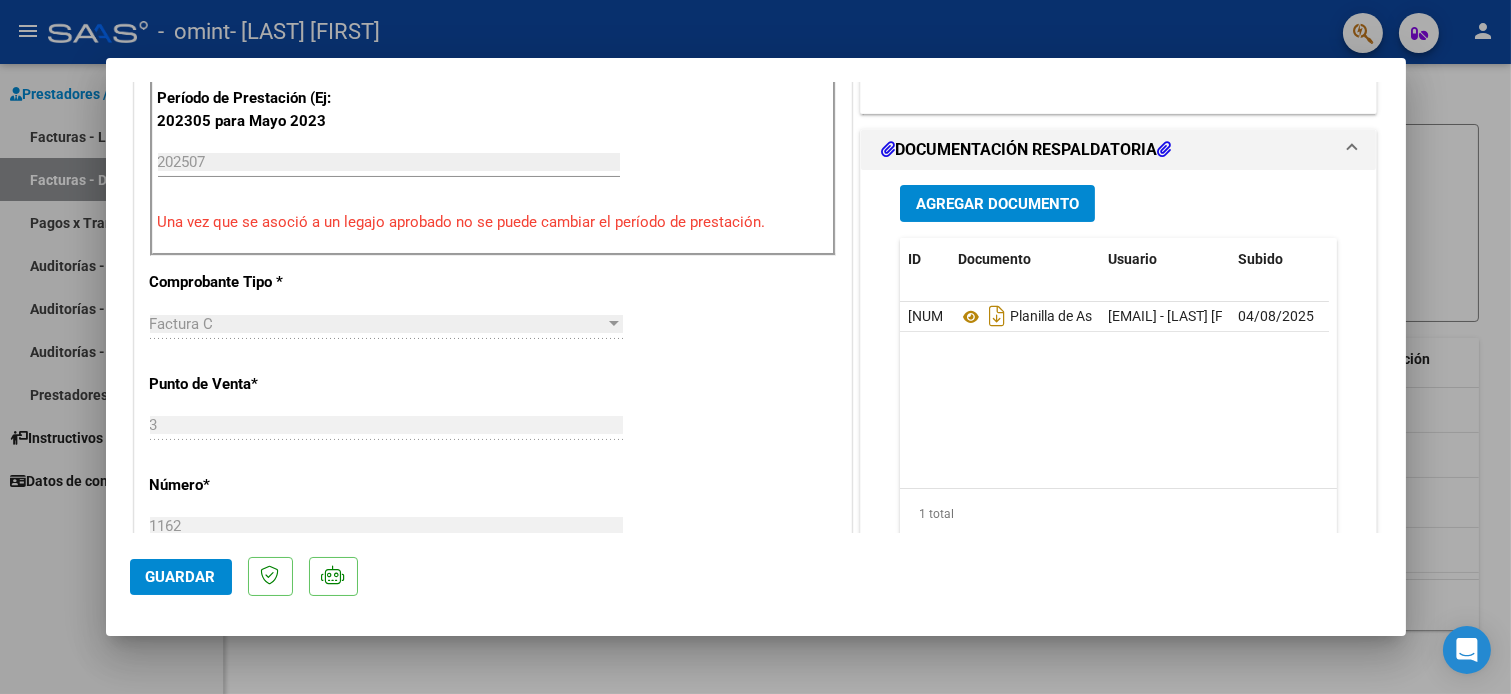 click at bounding box center (755, 347) 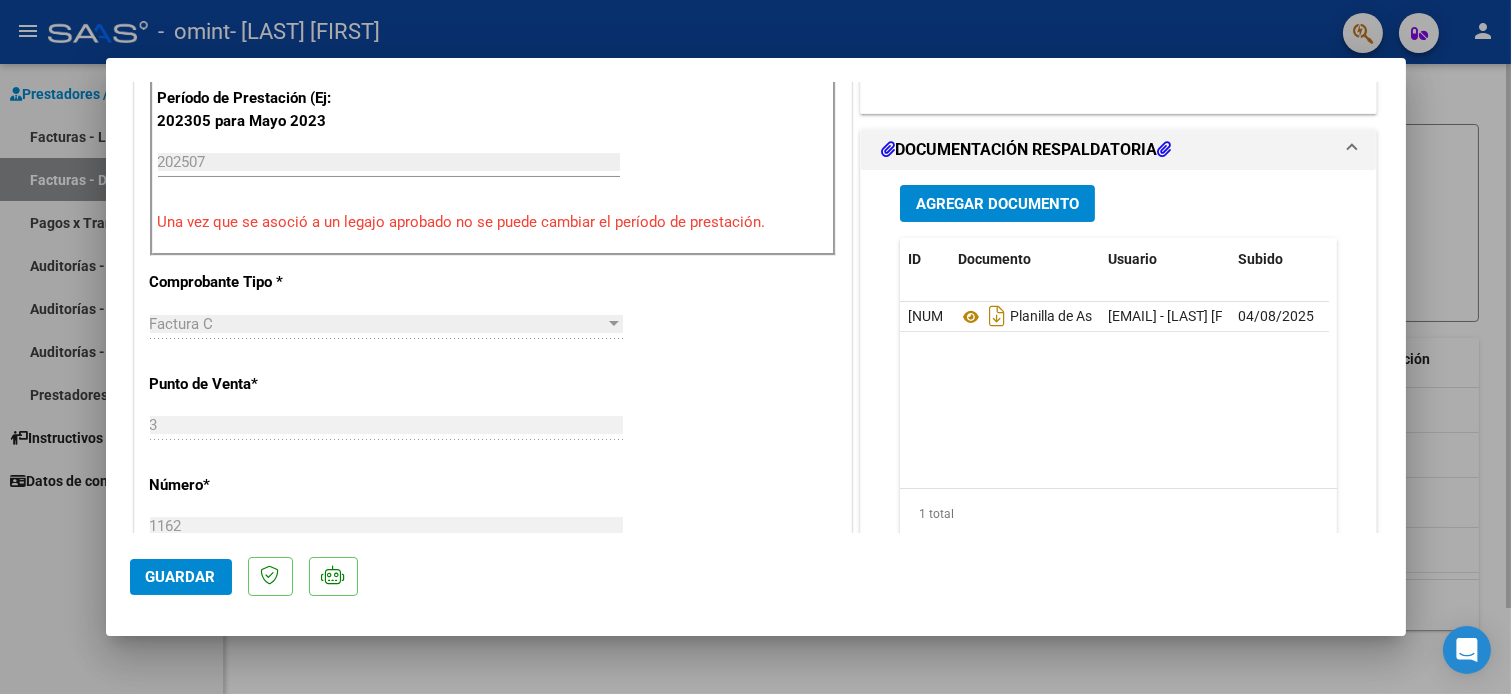 type 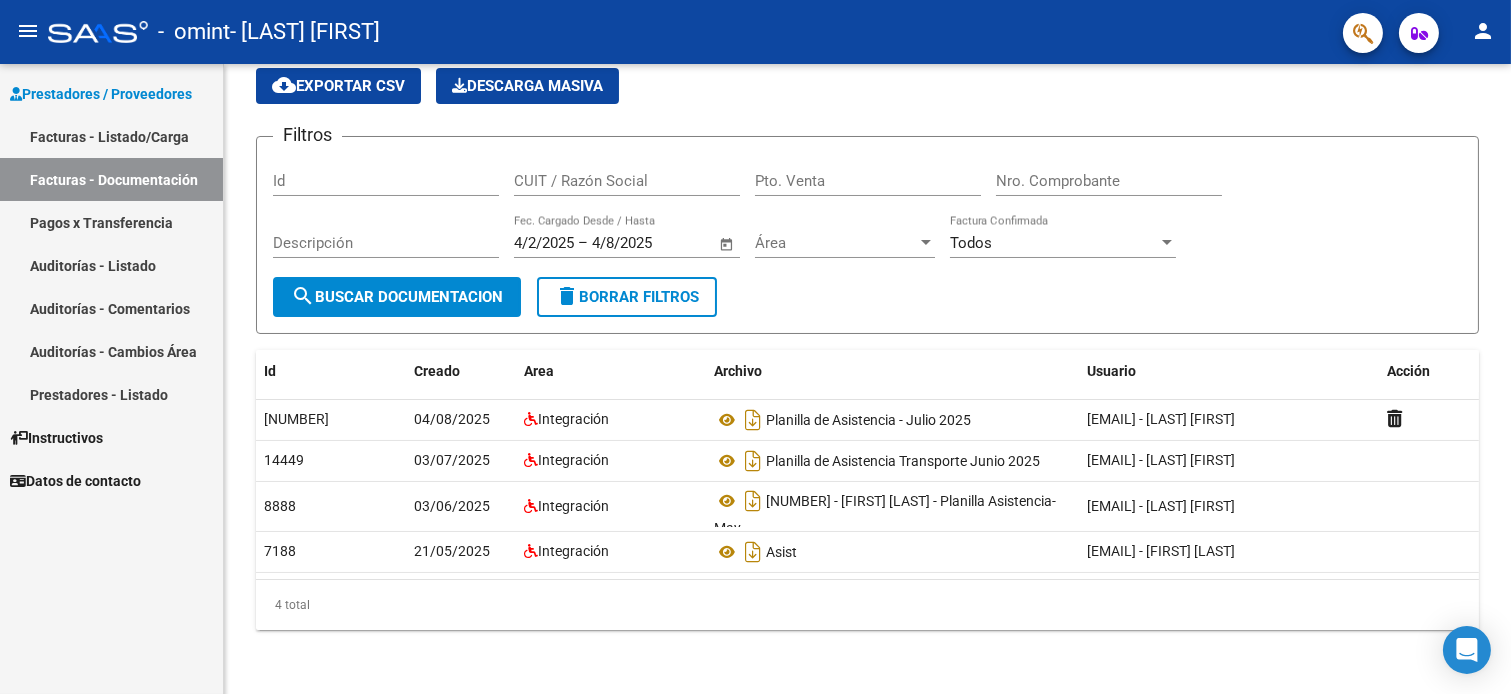 scroll, scrollTop: 100, scrollLeft: 0, axis: vertical 